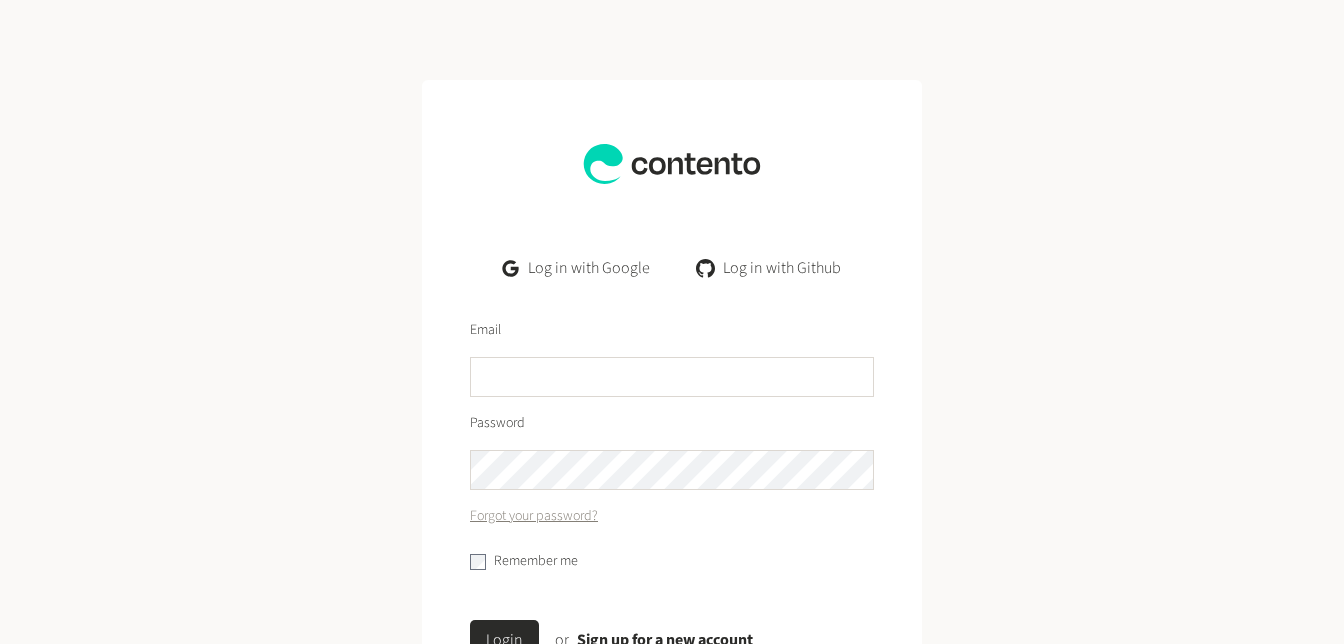 scroll, scrollTop: 0, scrollLeft: 0, axis: both 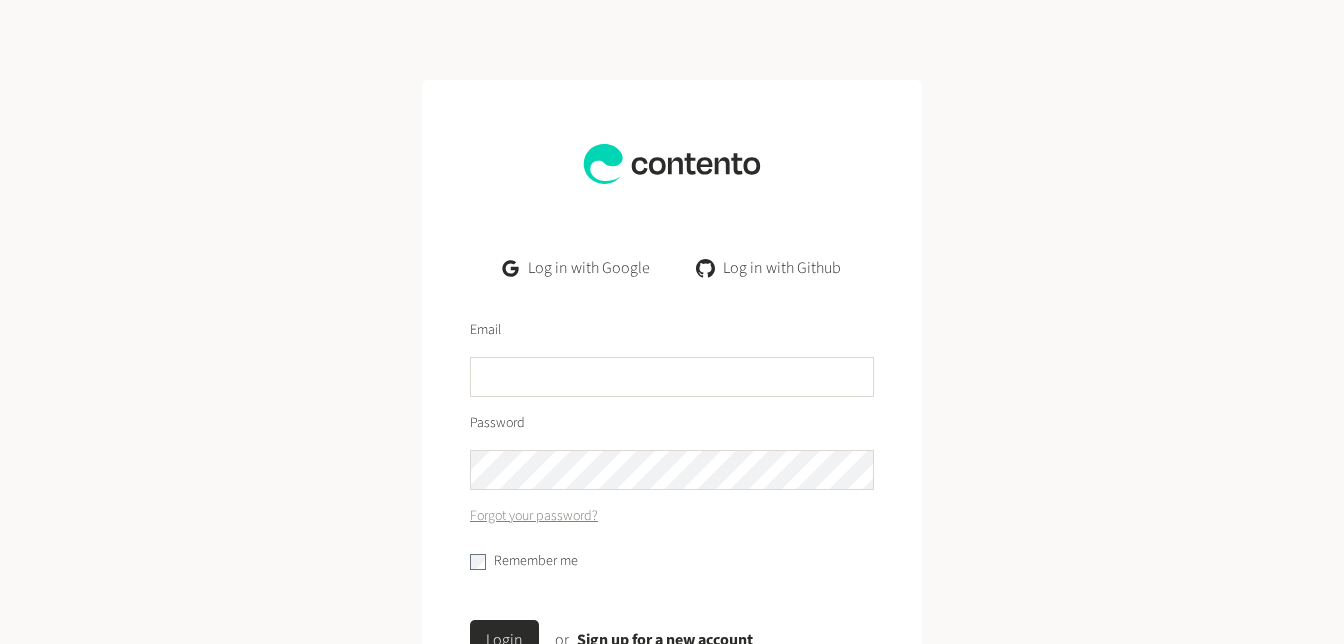 click on "Log in with Google" 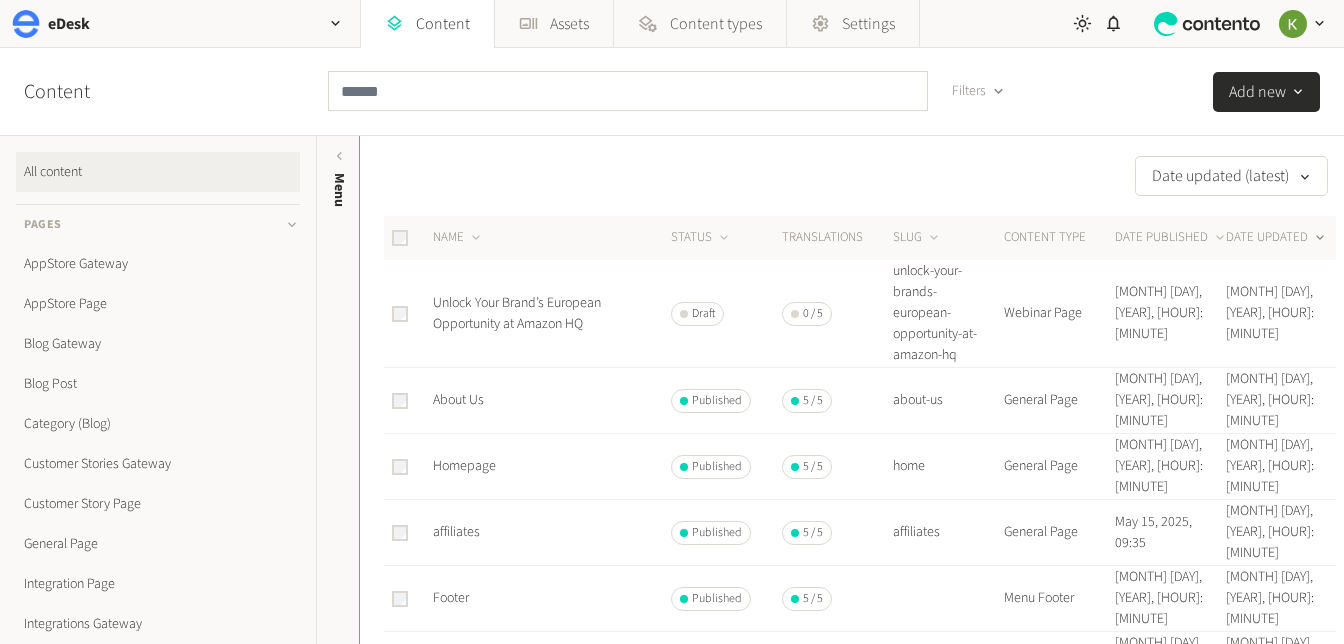 scroll, scrollTop: 0, scrollLeft: 0, axis: both 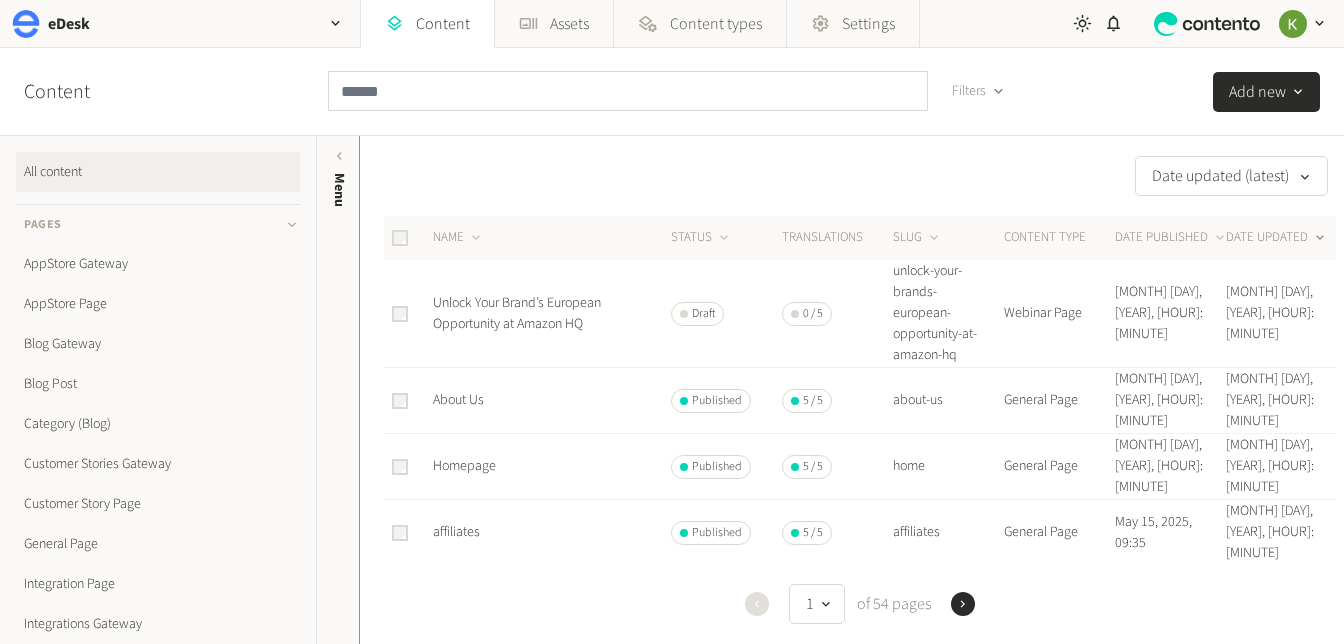 click on "DATE UPDATED" 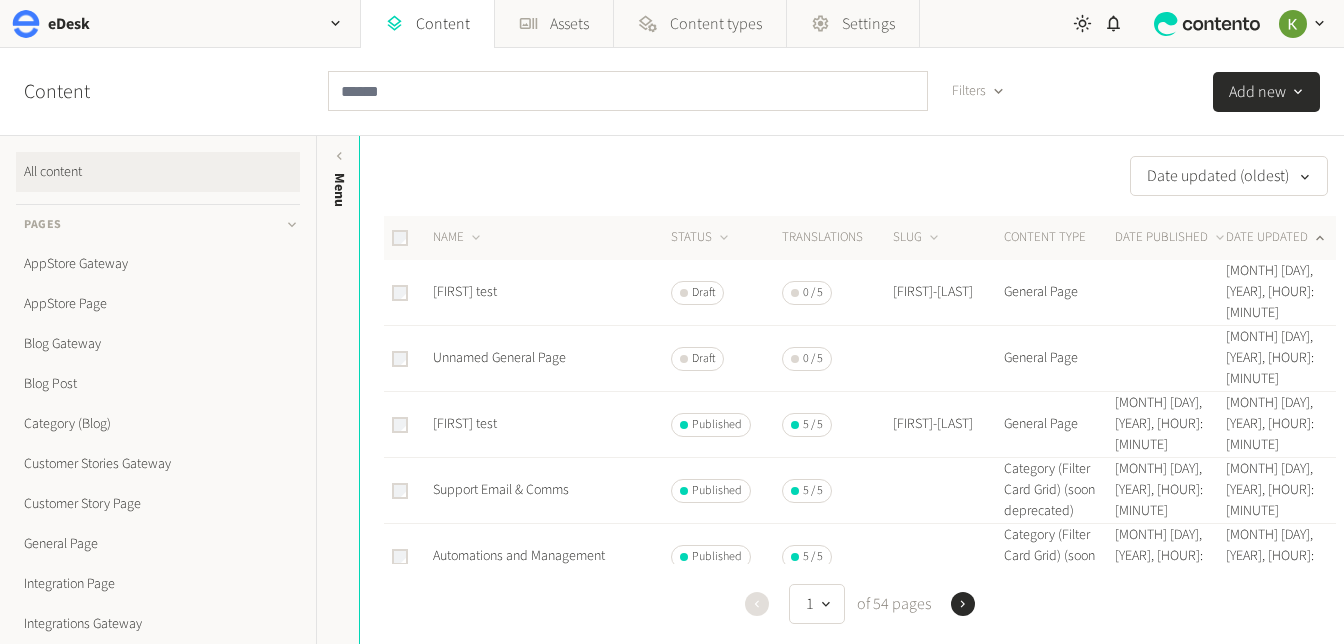 click on "DATE UPDATED" 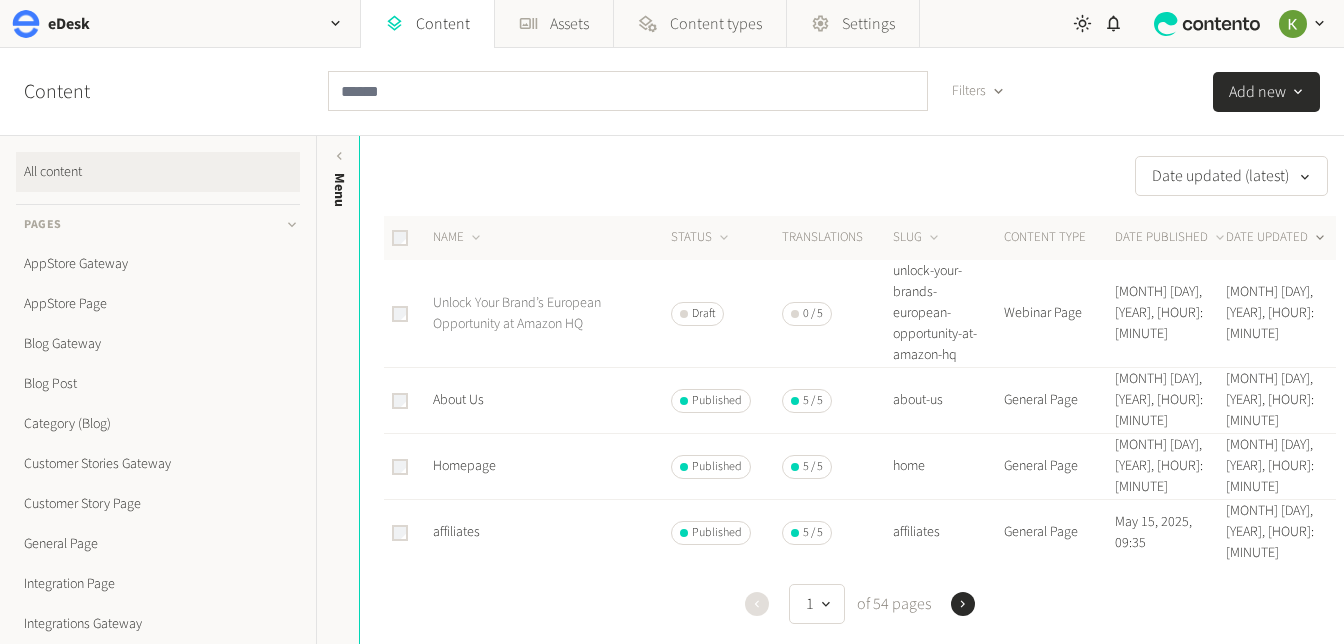 click on "Unlock Your Brand’s European Opportunity at Amazon HQ" 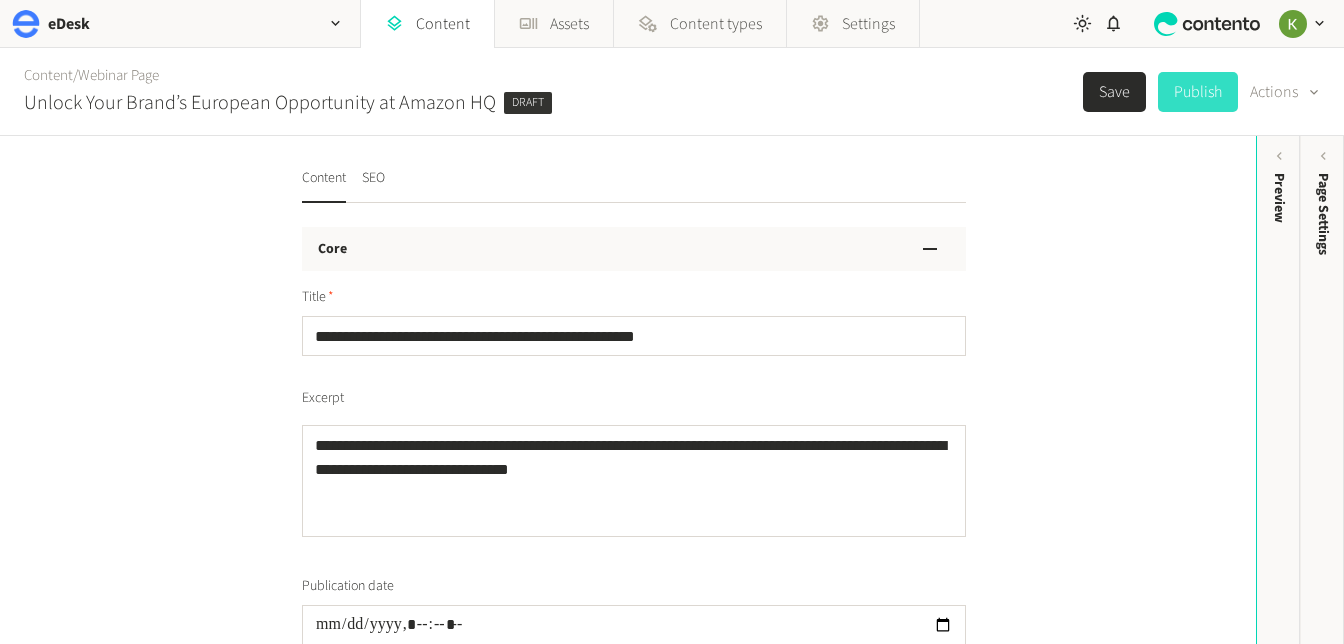 click on "Publish" 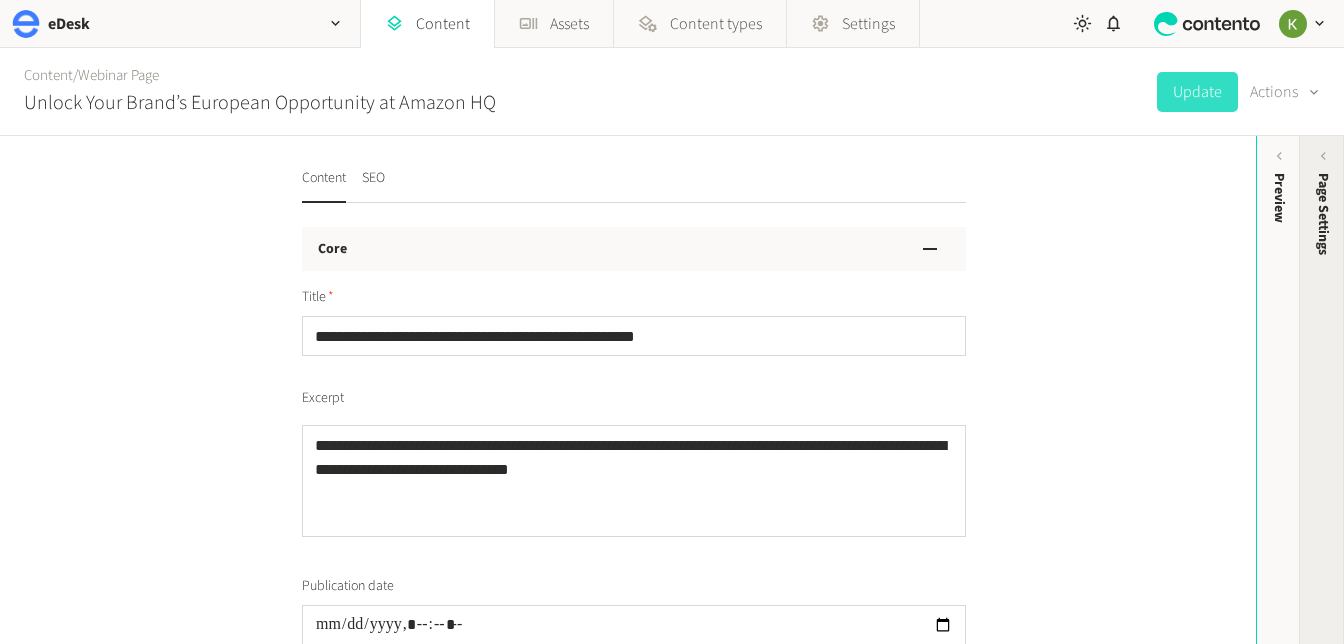click on "Page Settings" 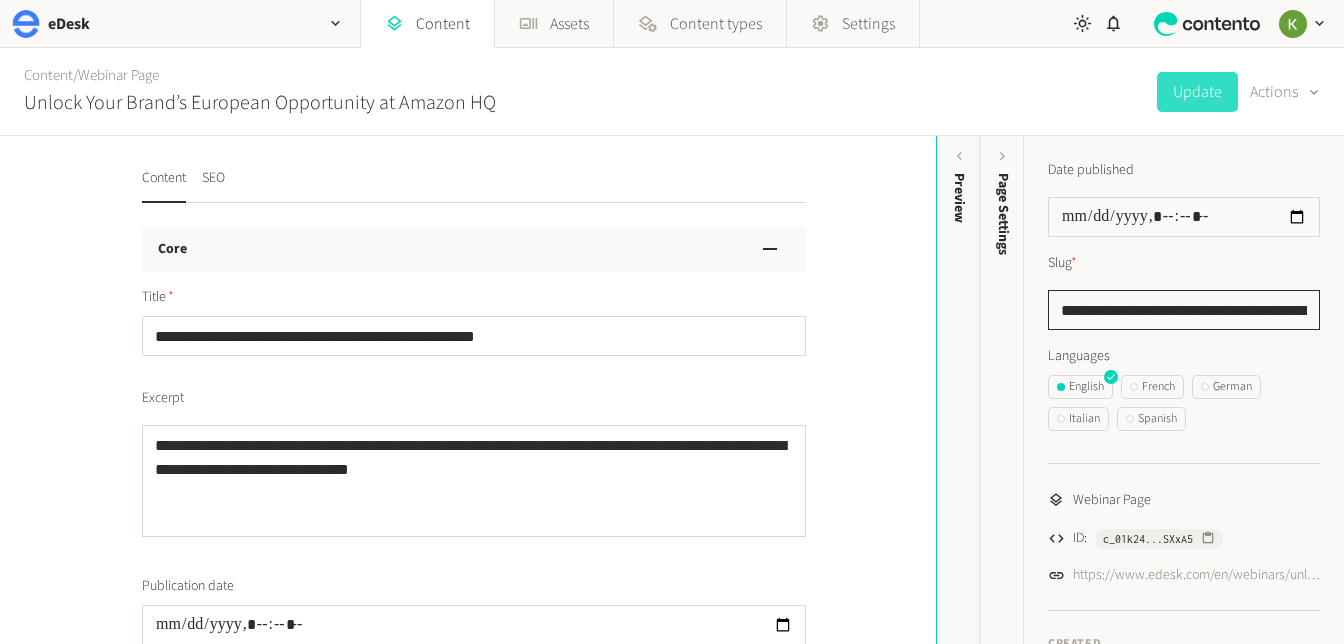 click on "**********" 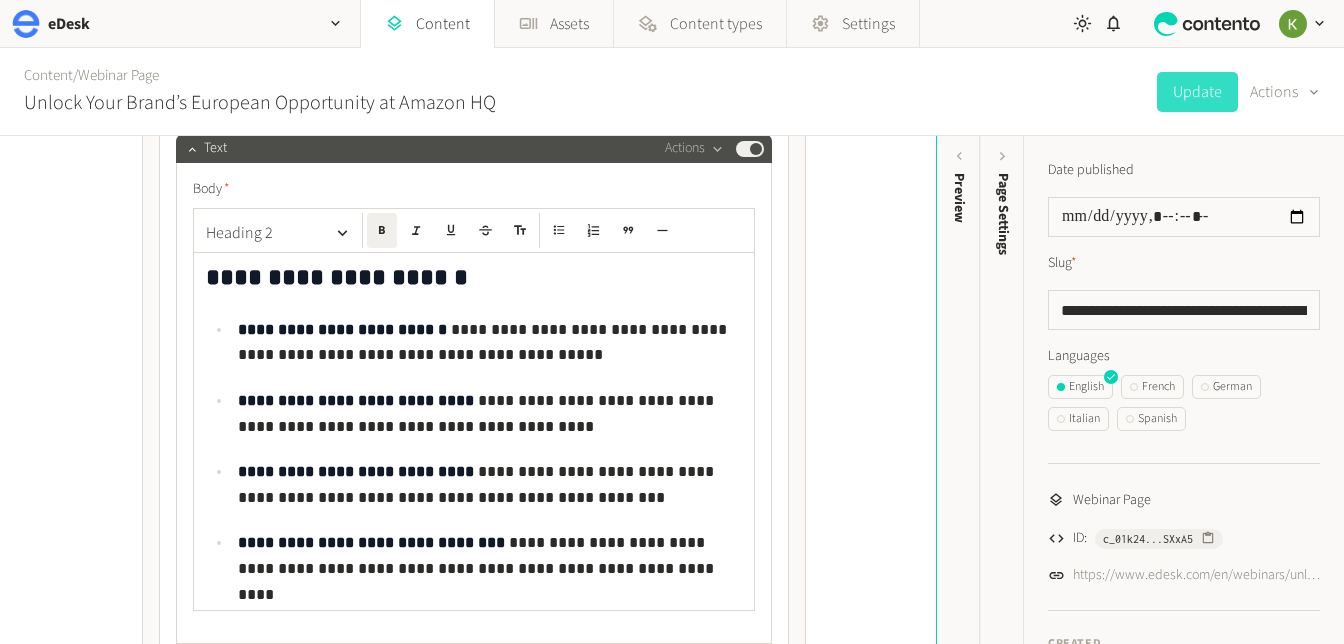 scroll, scrollTop: 2657, scrollLeft: 0, axis: vertical 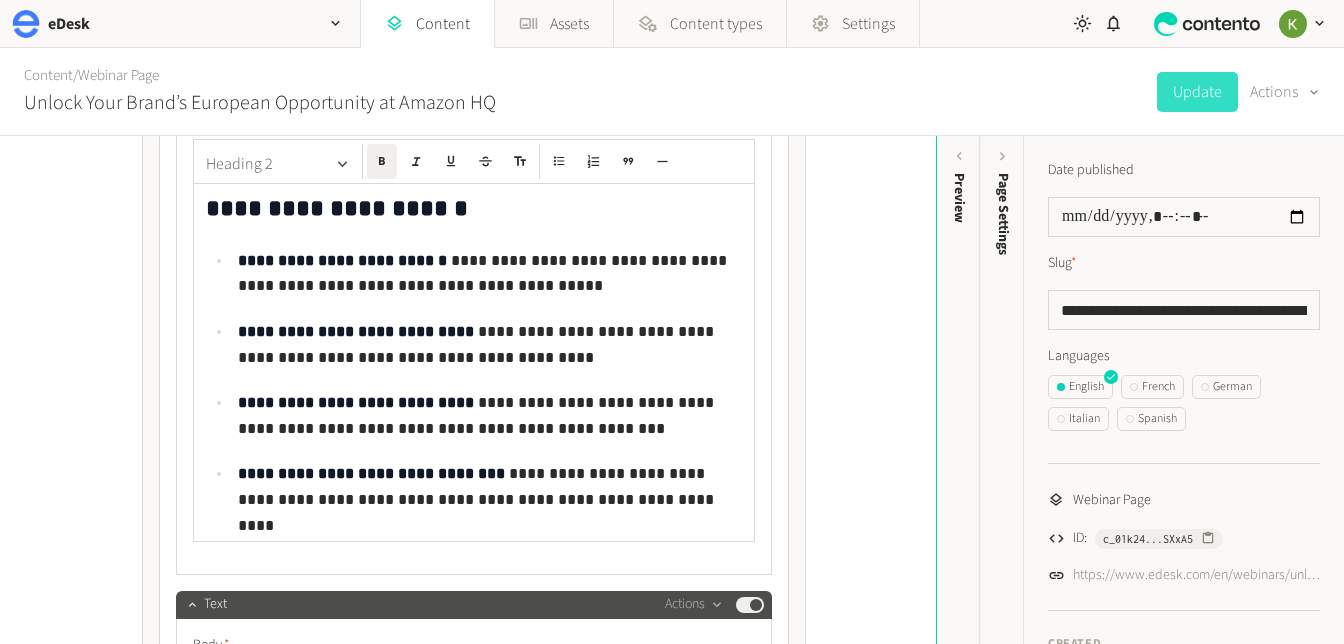 click 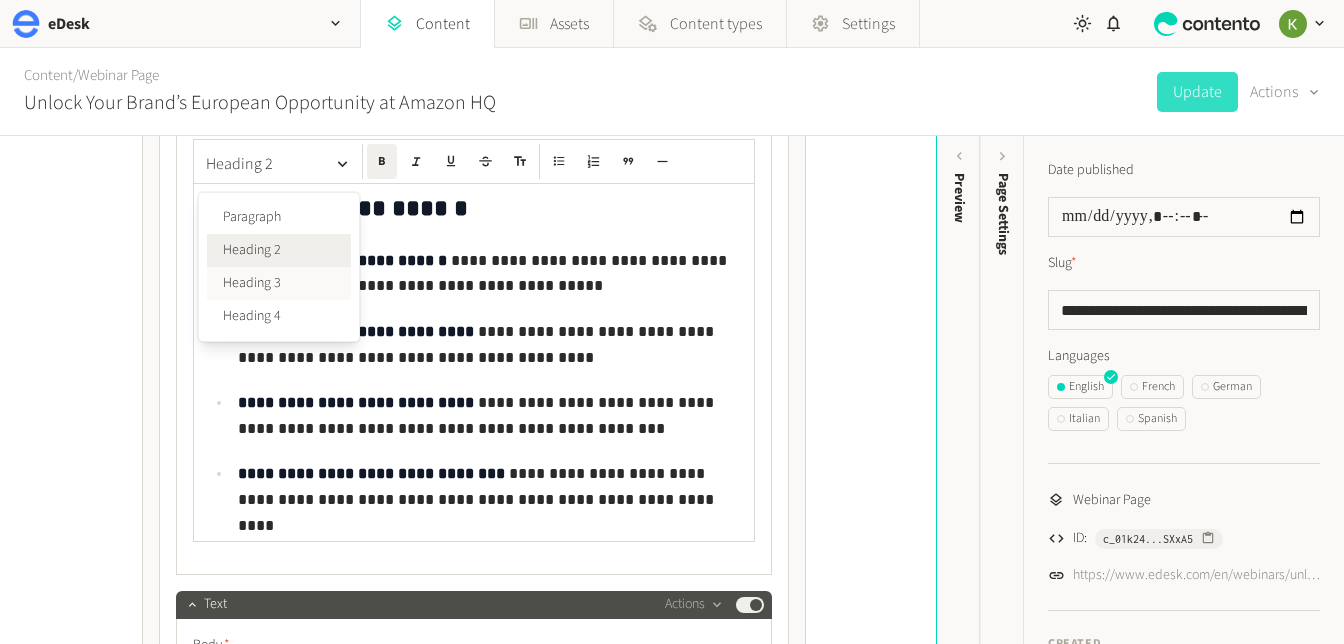 click on "Heading 3" 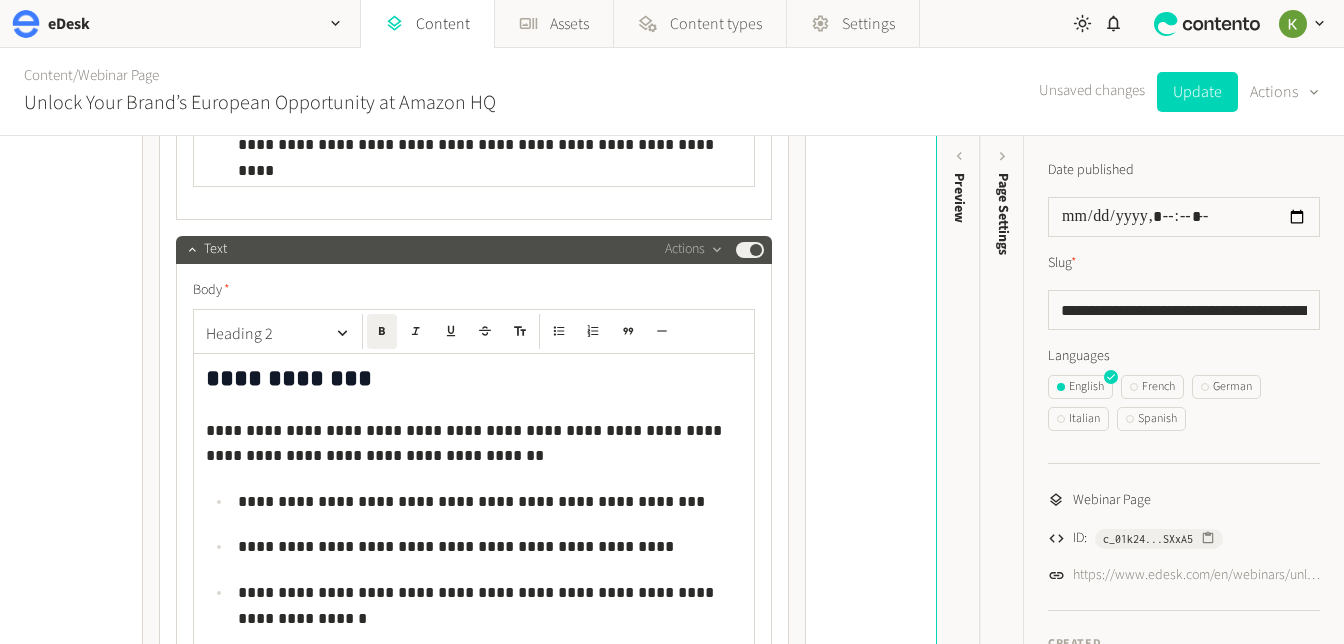 scroll, scrollTop: 3035, scrollLeft: 0, axis: vertical 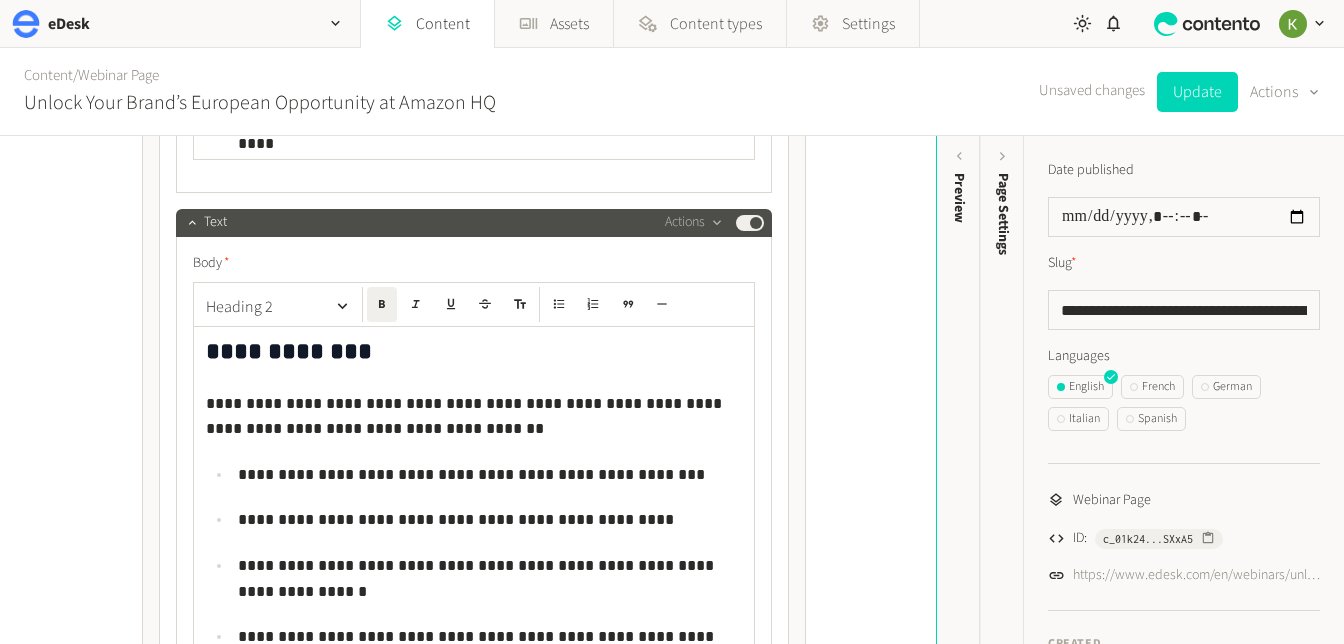 click on "**********" 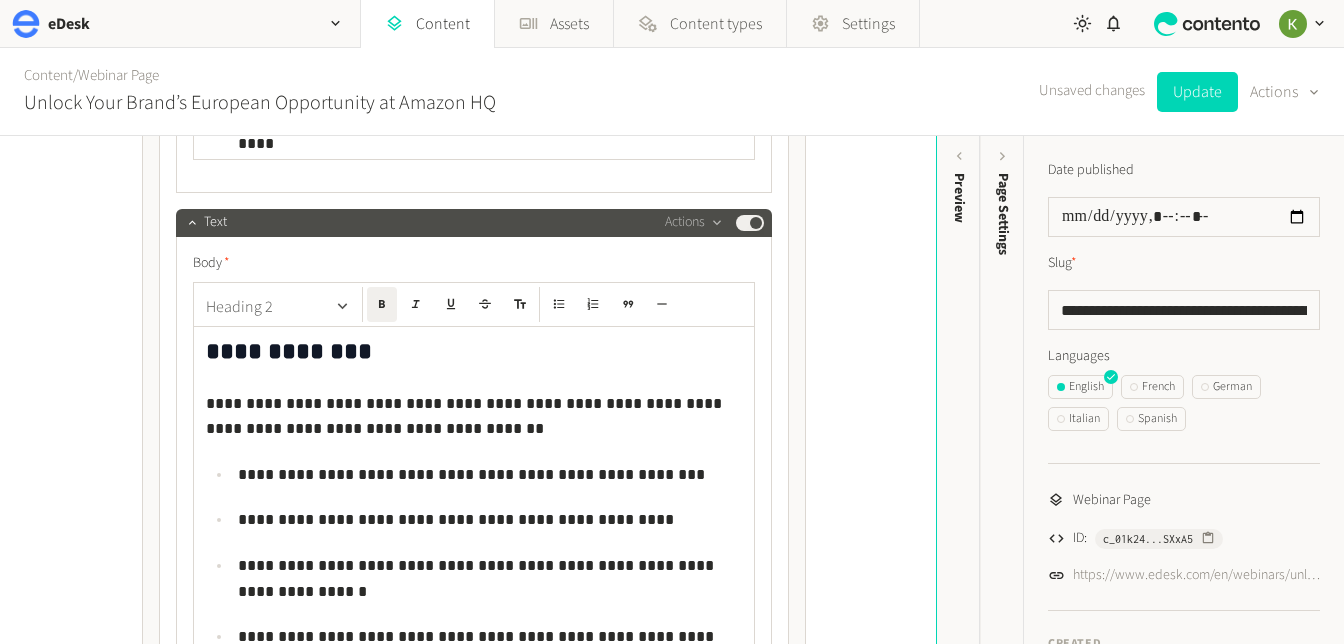 click 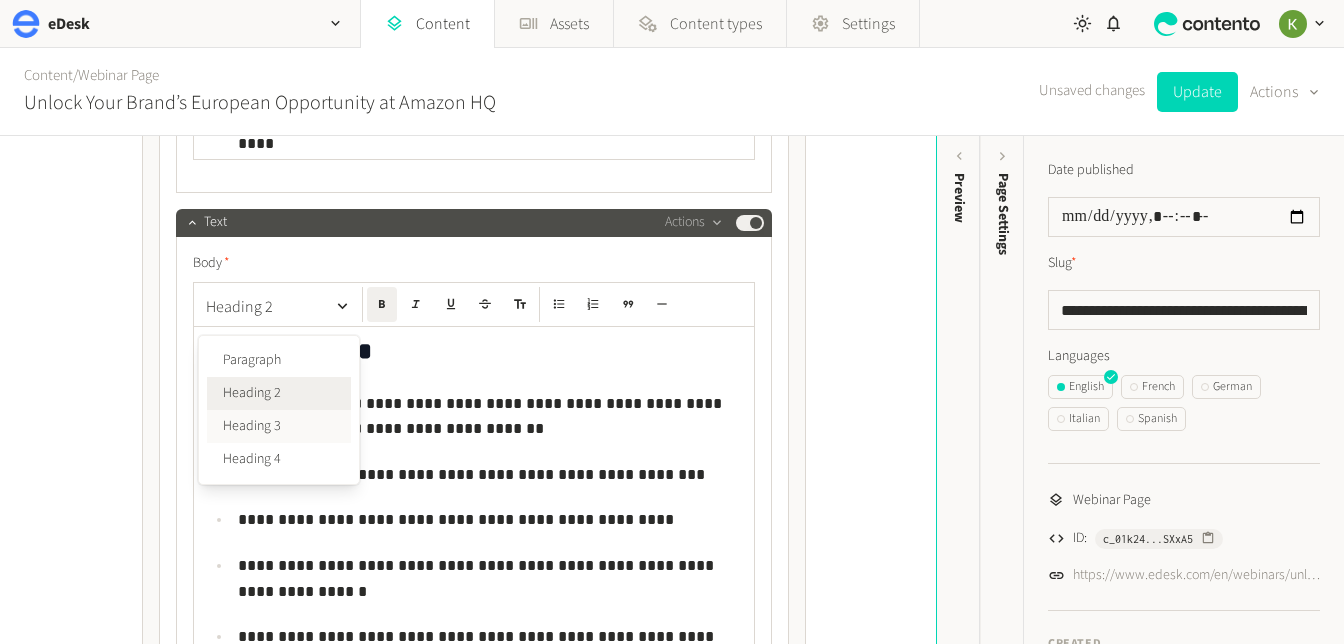 click on "Heading 3" 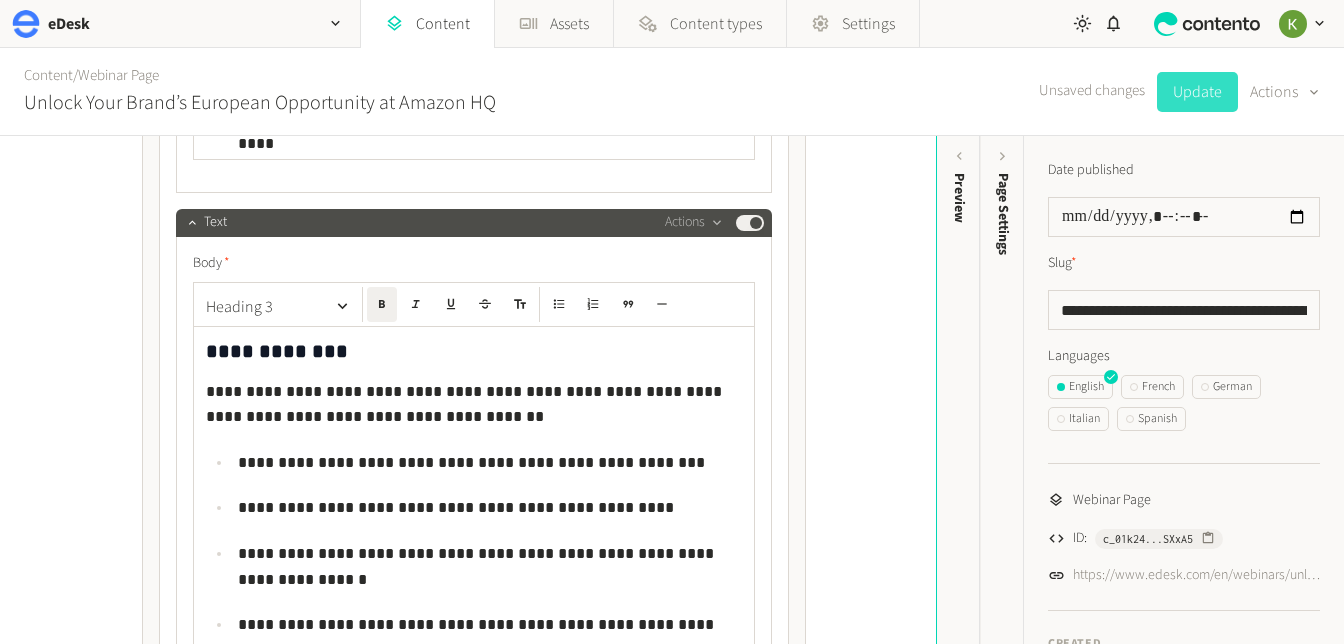 click on "Update" 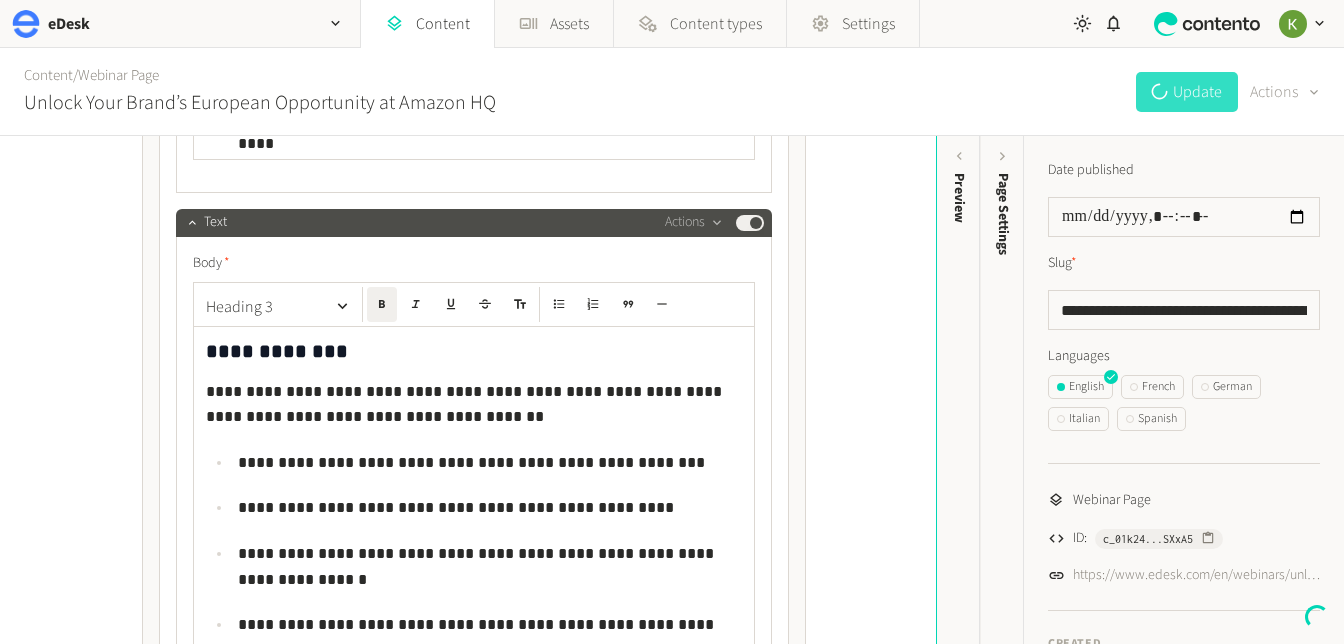 type on "**********" 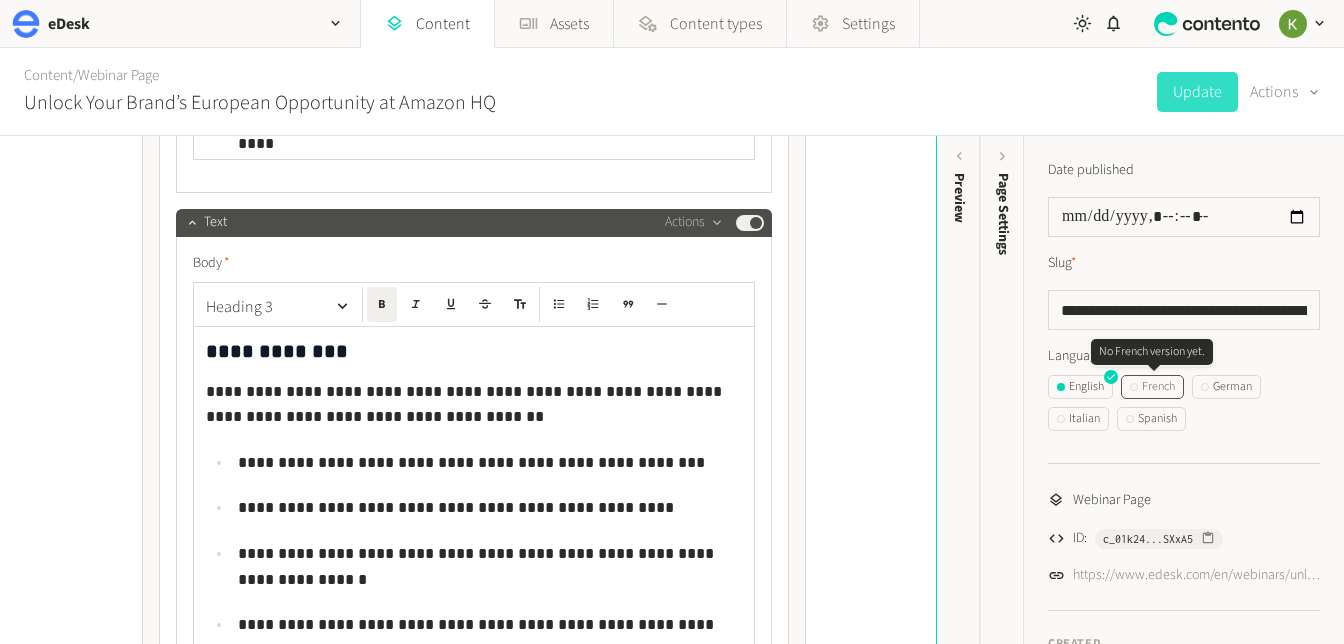click on "French" 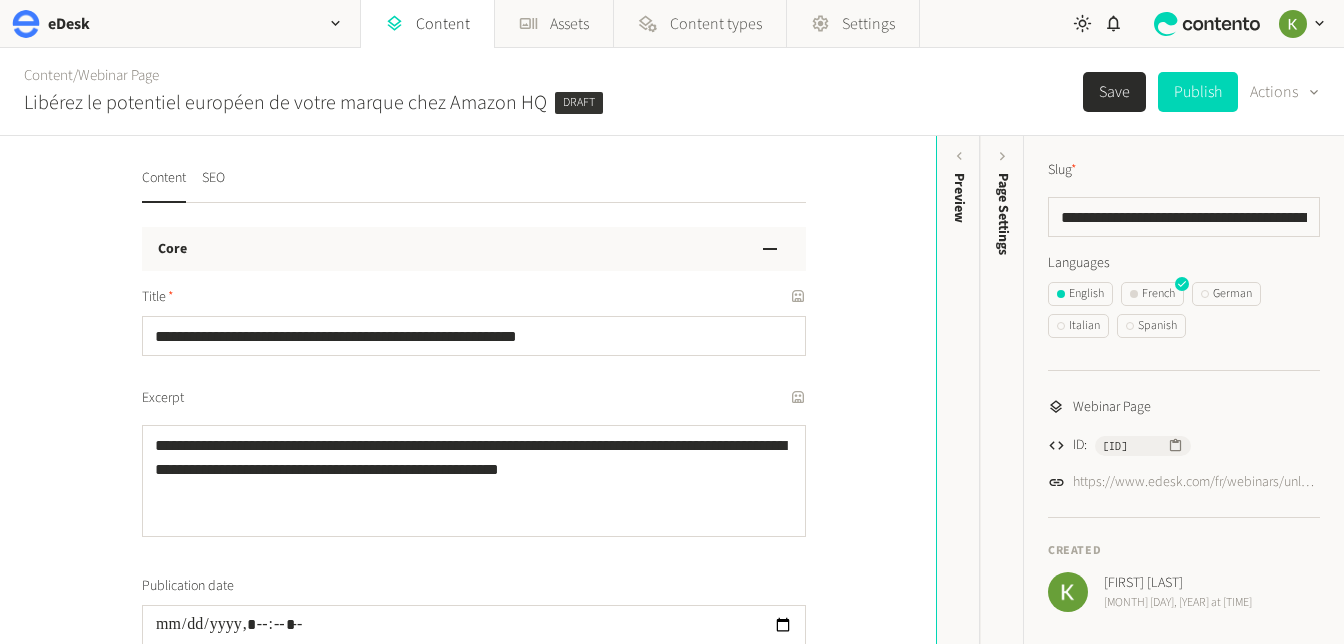 scroll, scrollTop: 0, scrollLeft: 0, axis: both 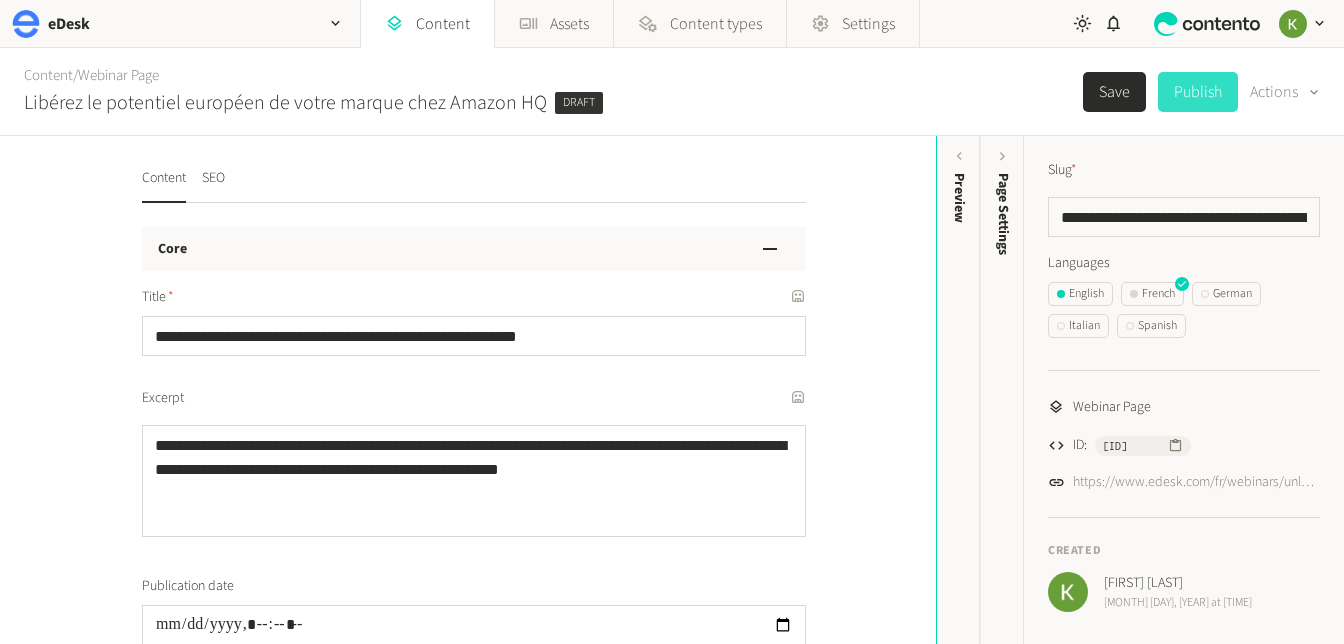 click on "Publish" 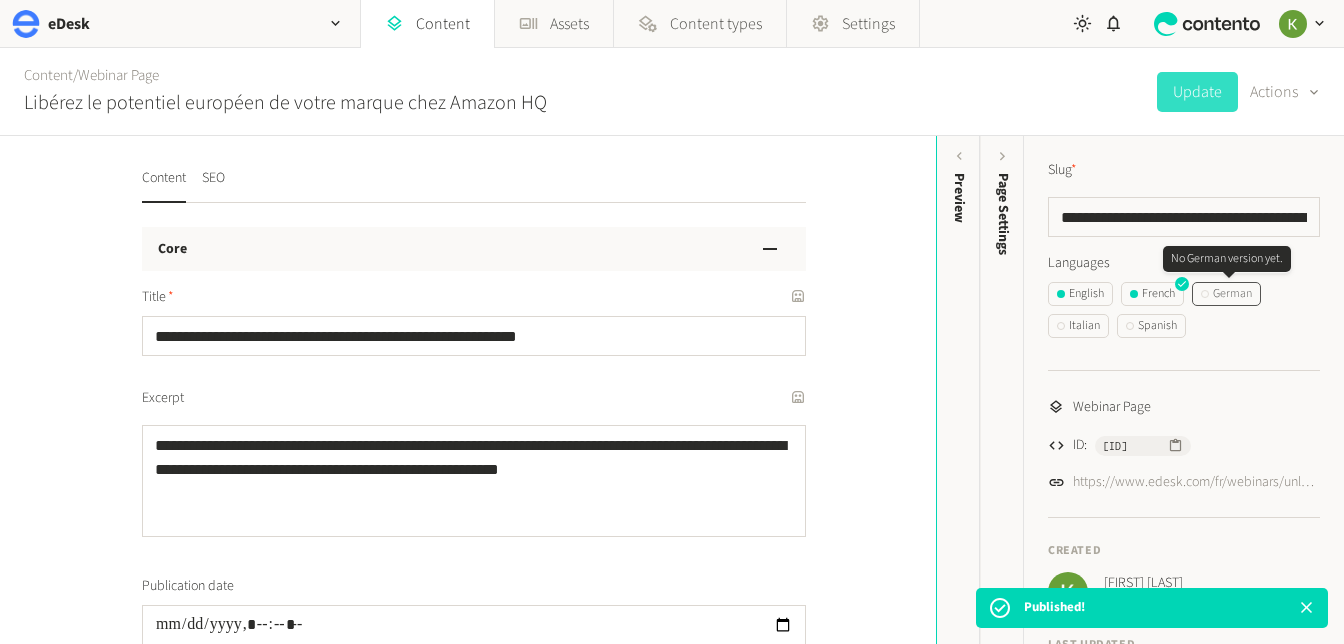 click on "German" 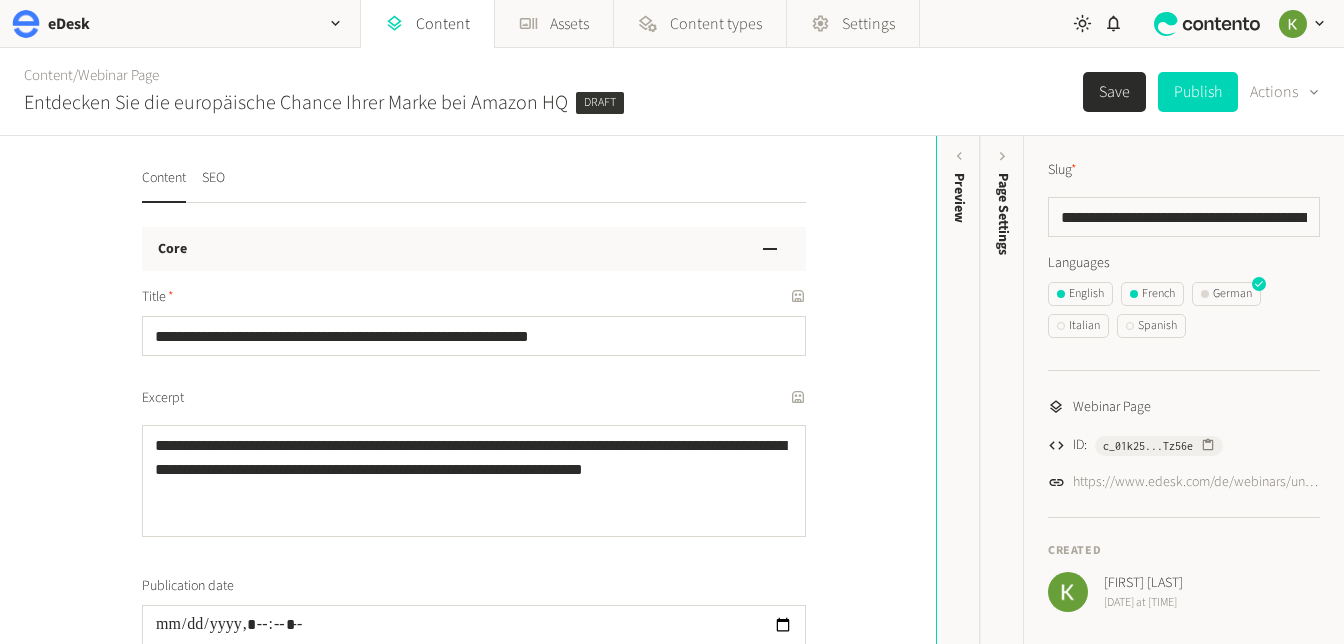 scroll, scrollTop: 0, scrollLeft: 0, axis: both 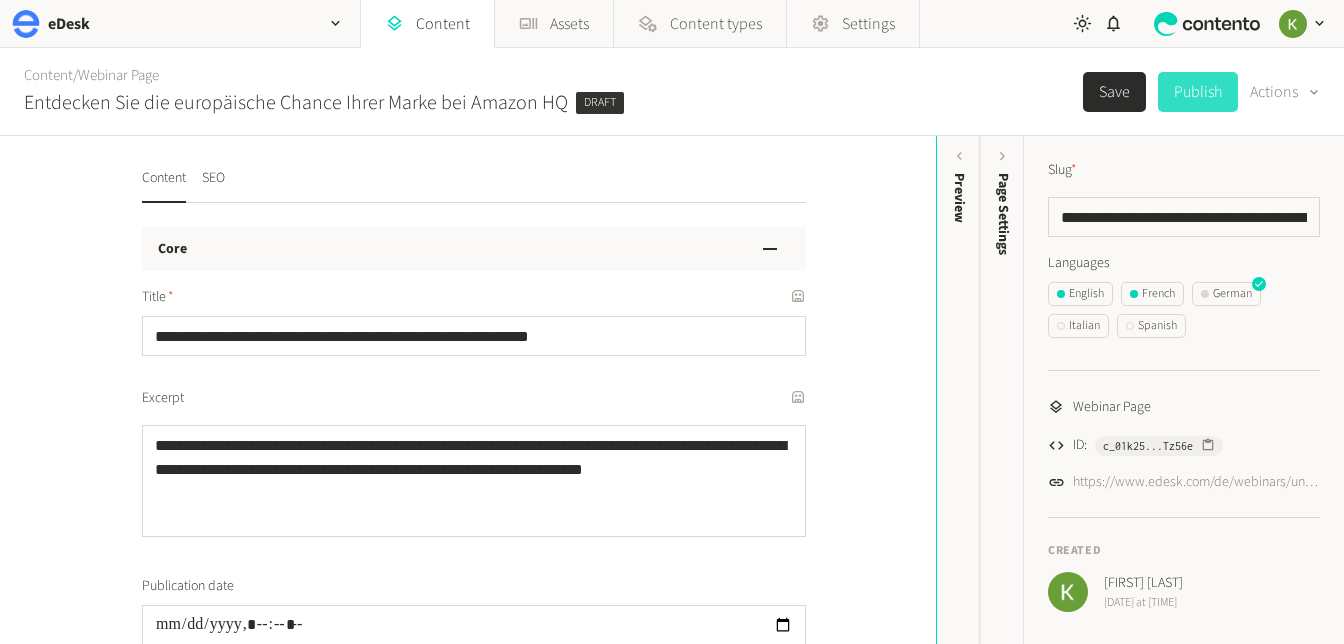 click on "Publish" 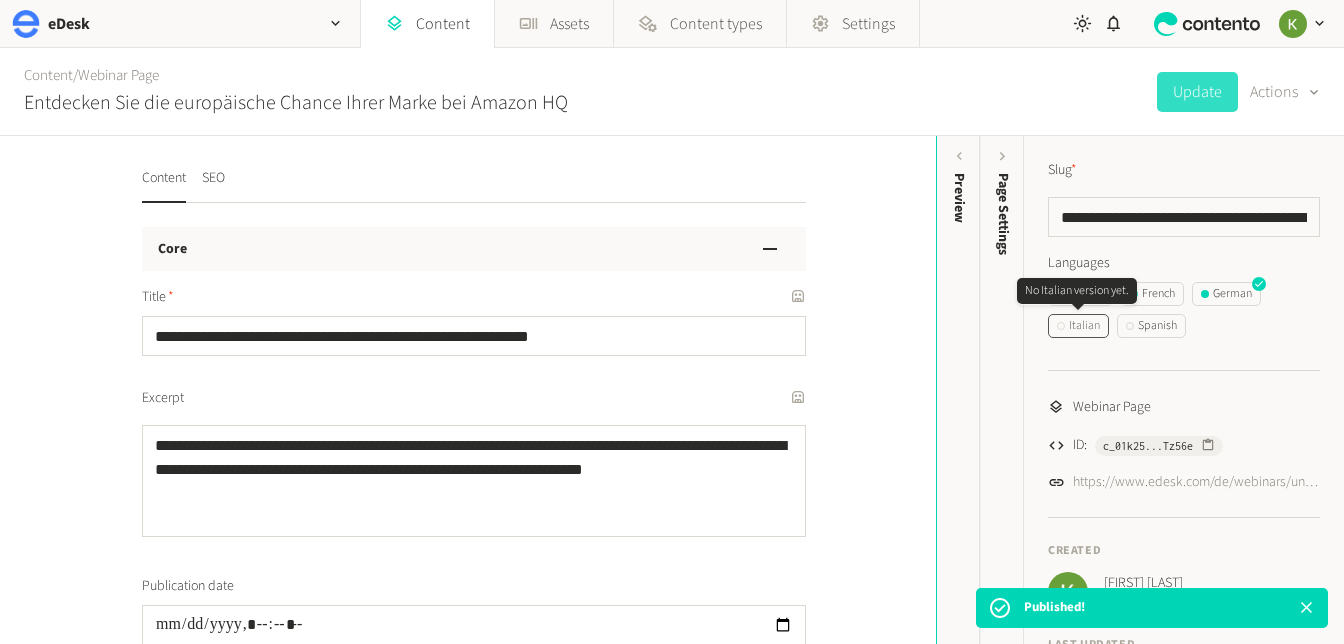 click on "Italian" 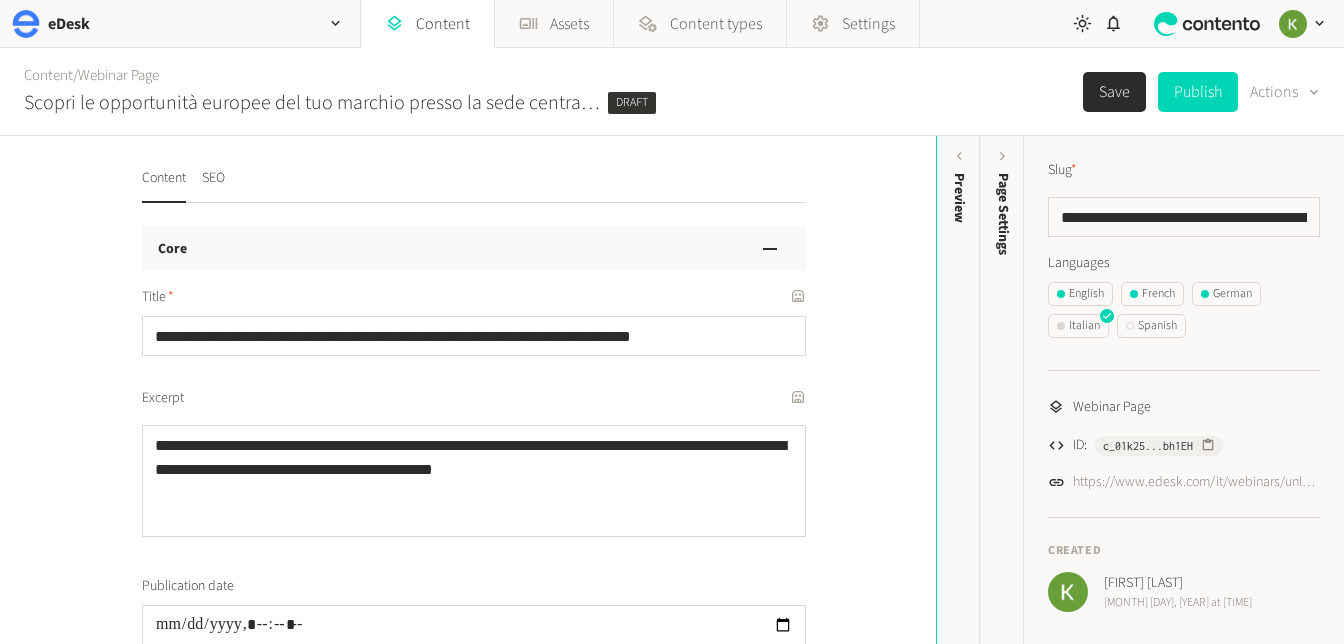 scroll, scrollTop: 0, scrollLeft: 0, axis: both 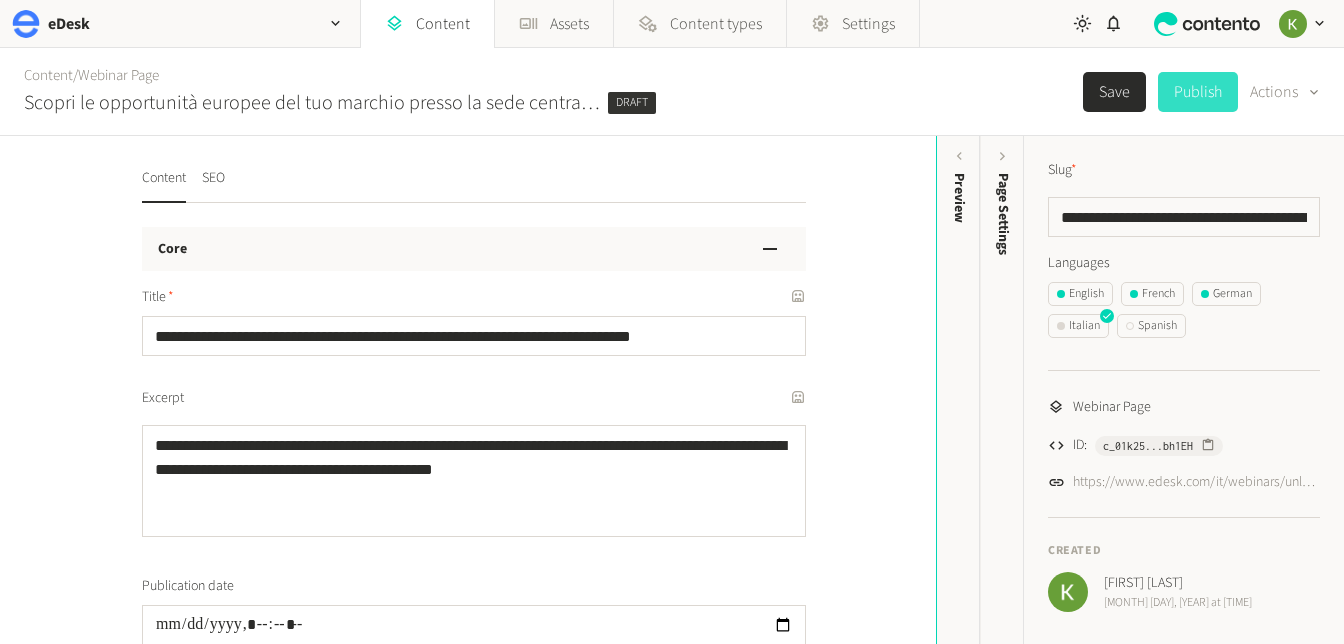click on "Publish" 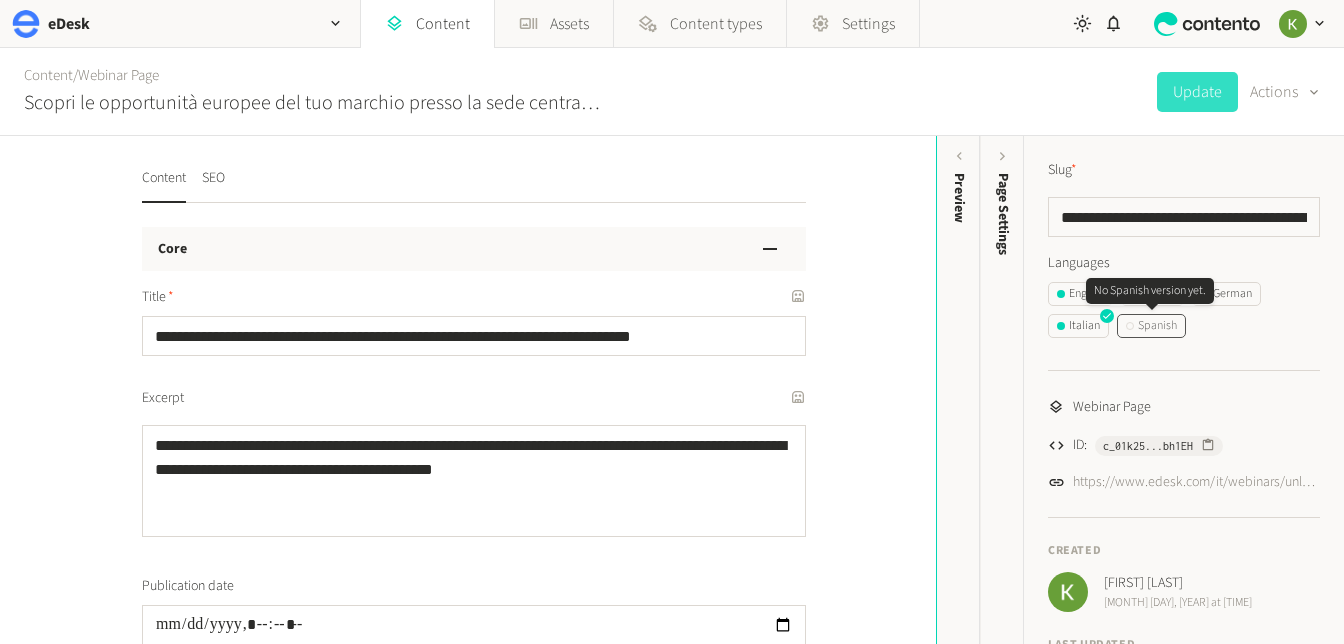 click on "Spanish" 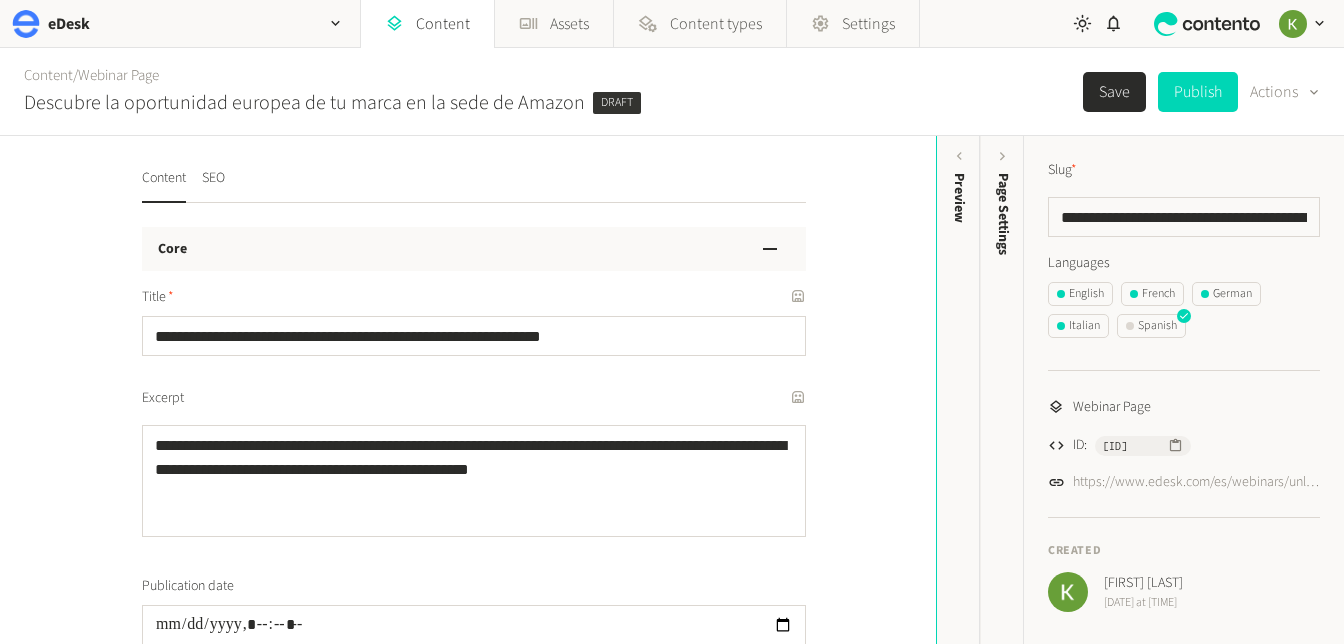scroll, scrollTop: 0, scrollLeft: 0, axis: both 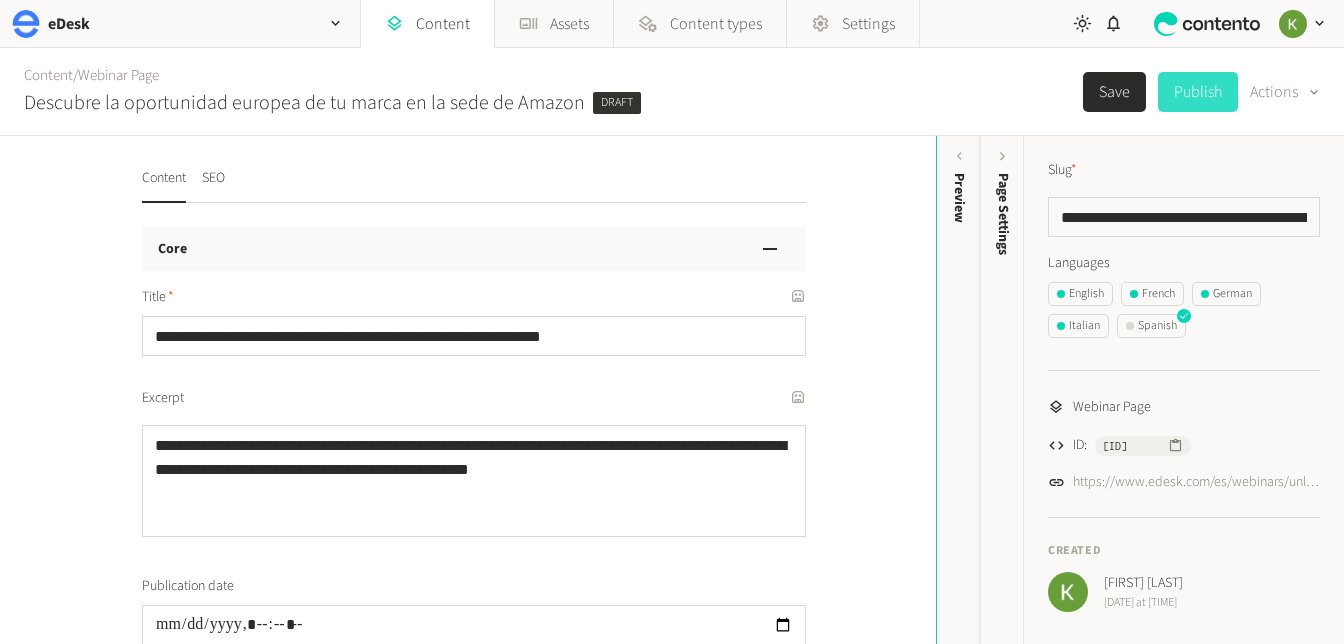 click on "Publish" 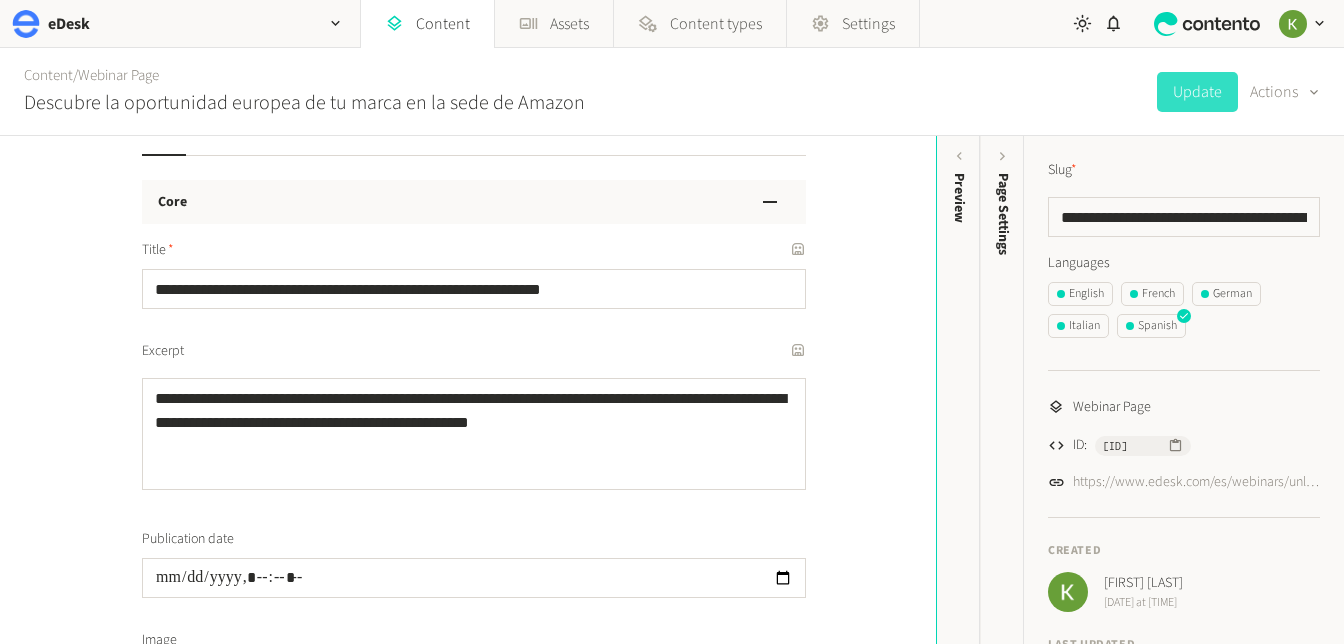 scroll, scrollTop: 0, scrollLeft: 0, axis: both 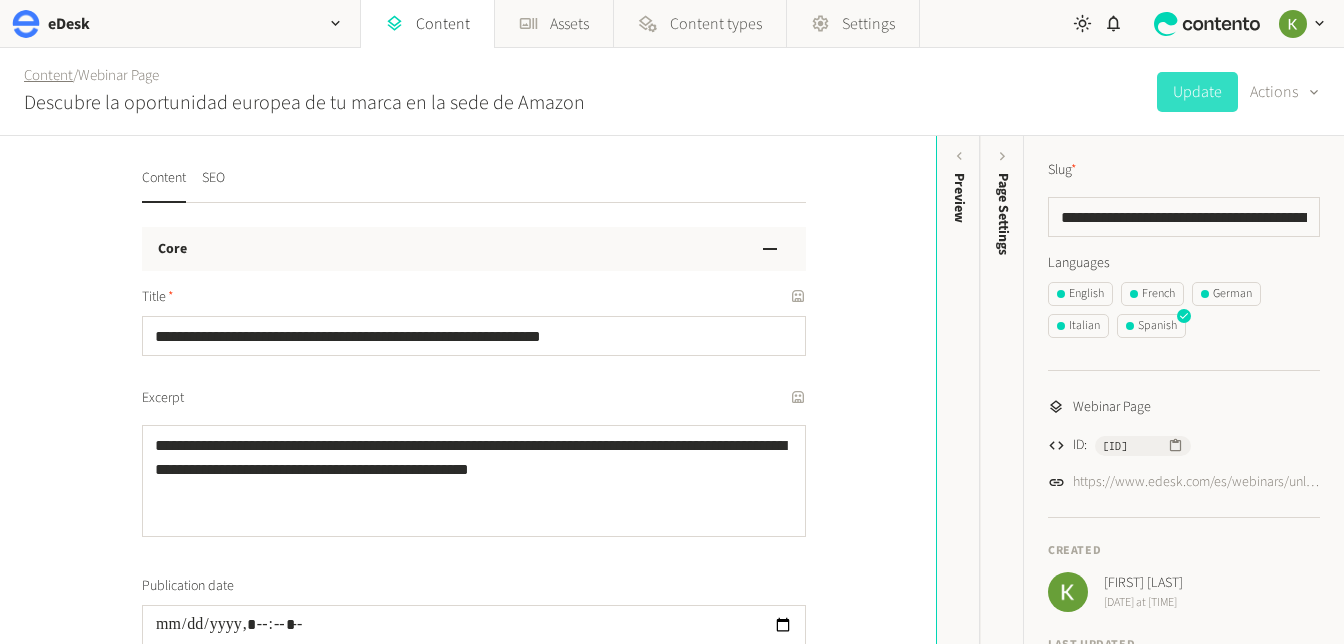click on "Content" 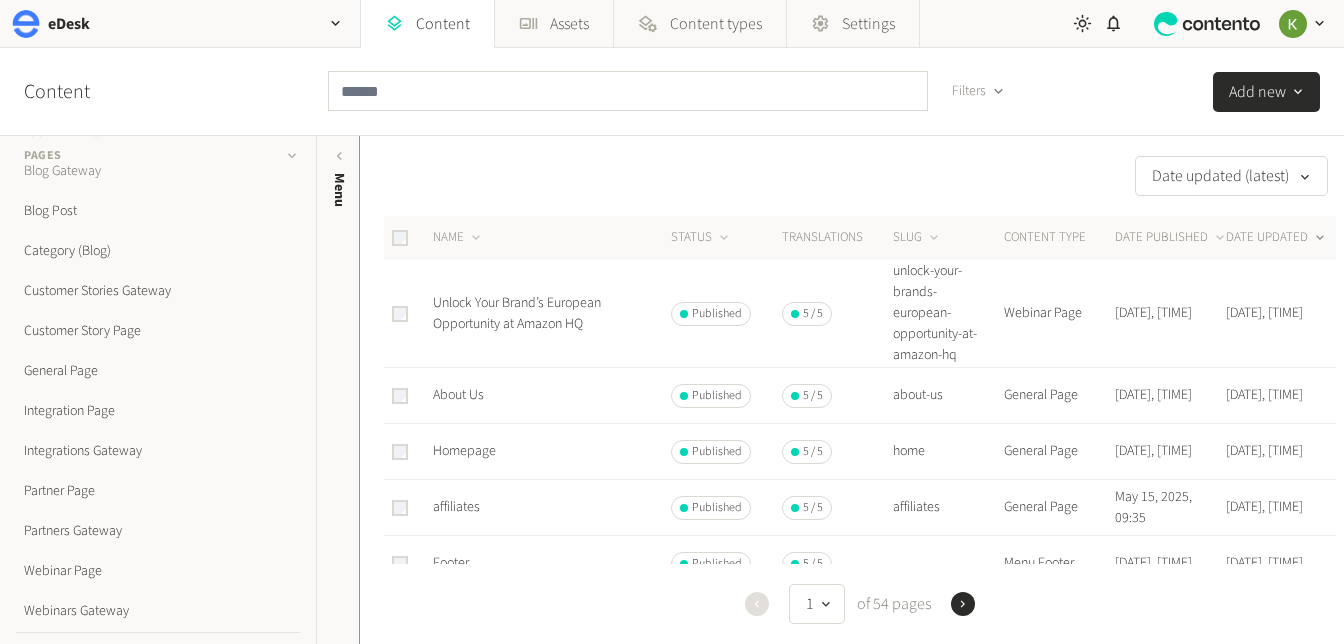 scroll, scrollTop: 166, scrollLeft: 0, axis: vertical 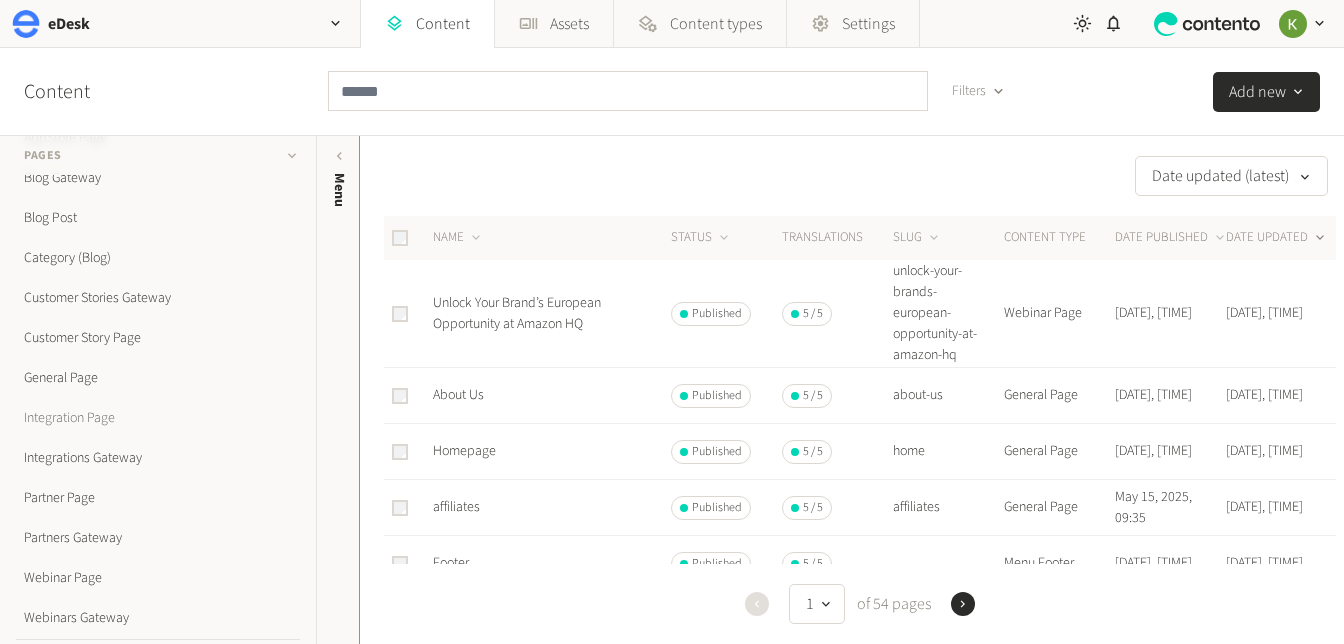 click on "Integration Page" 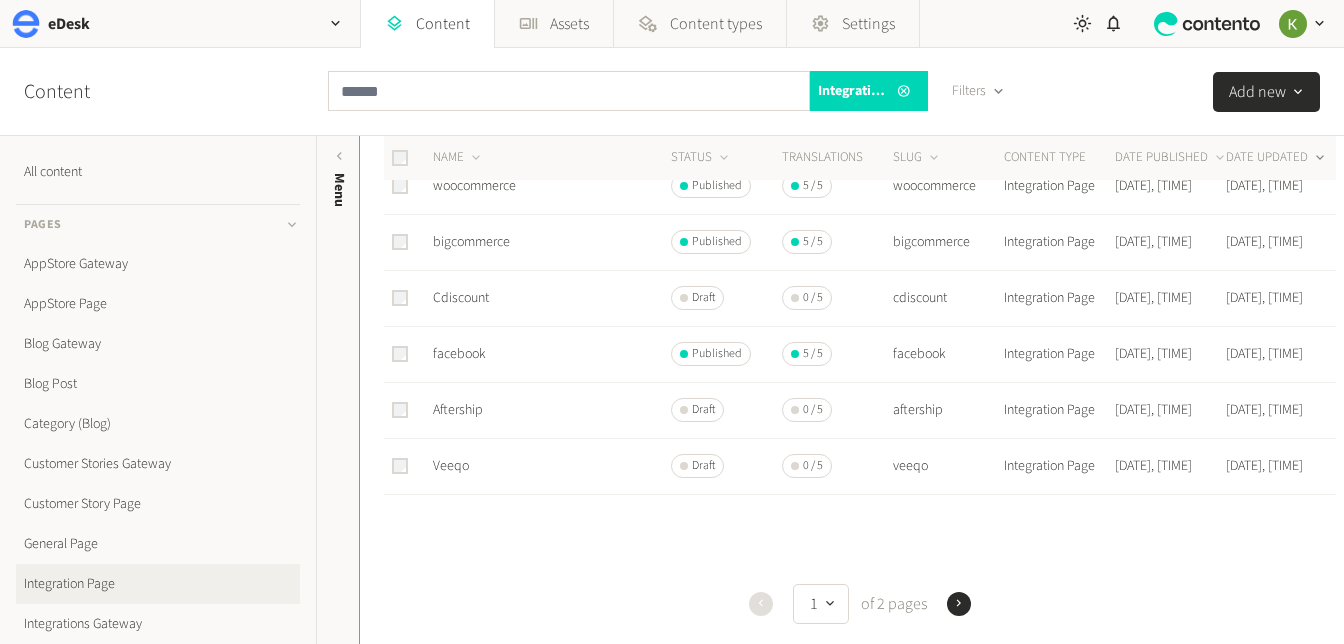 scroll, scrollTop: 829, scrollLeft: 0, axis: vertical 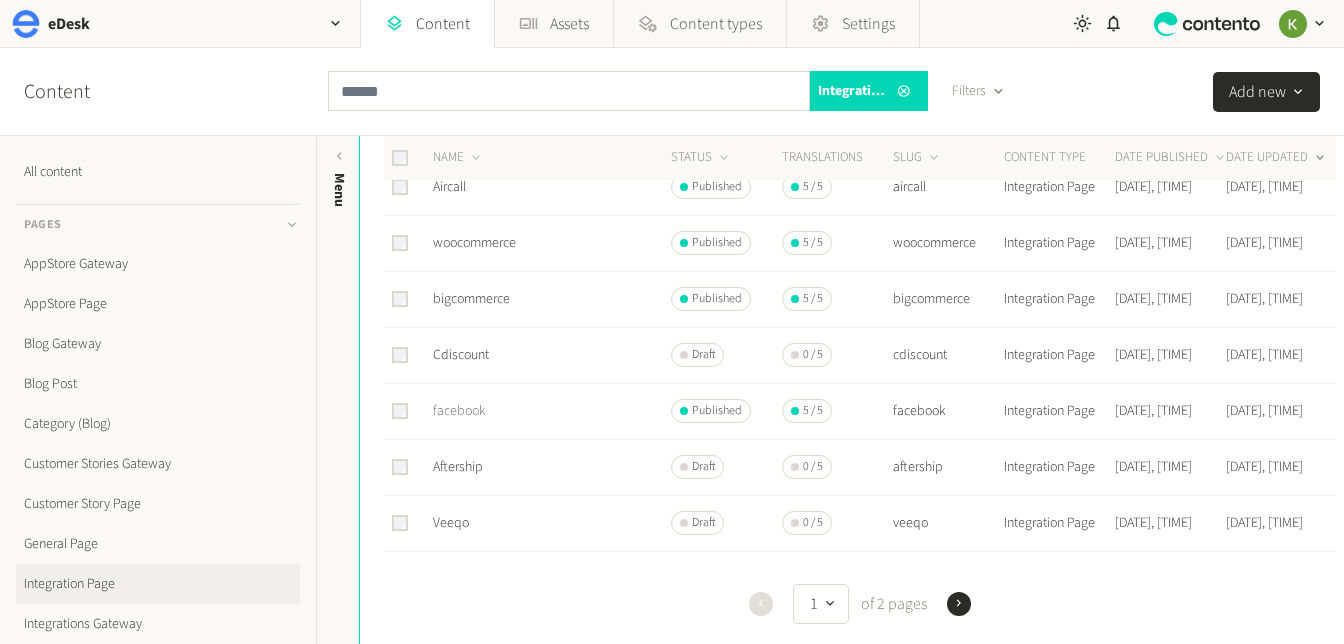 click on "facebook" 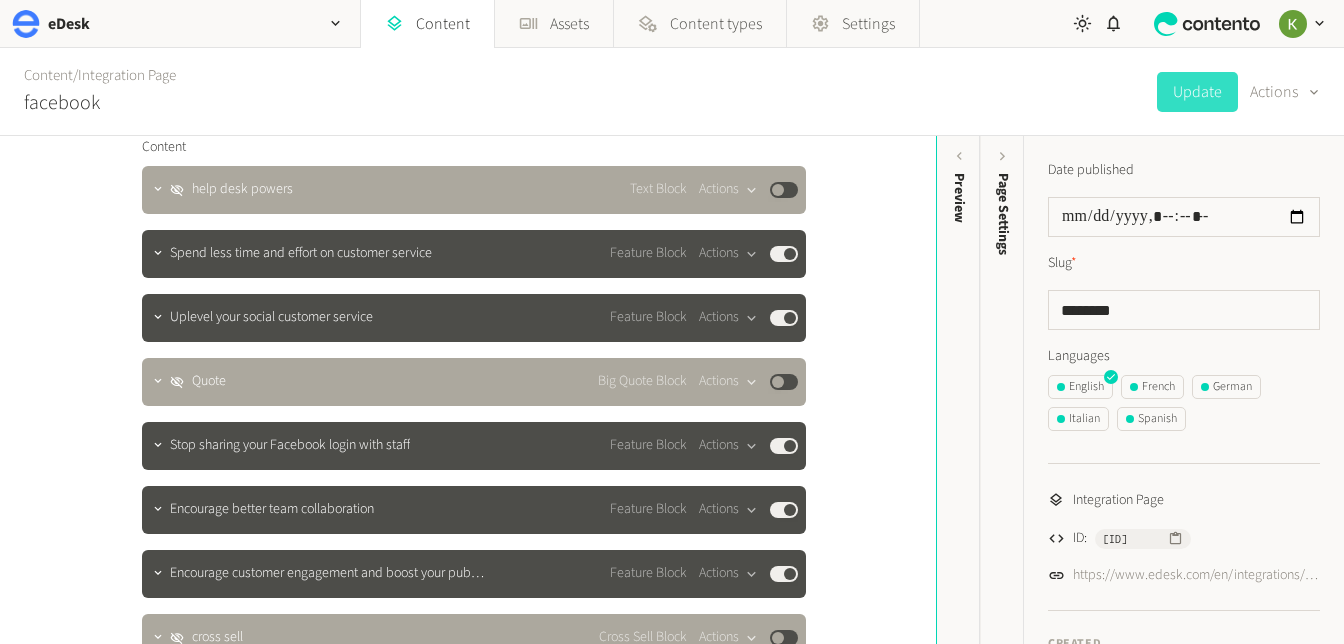 scroll, scrollTop: 1752, scrollLeft: 0, axis: vertical 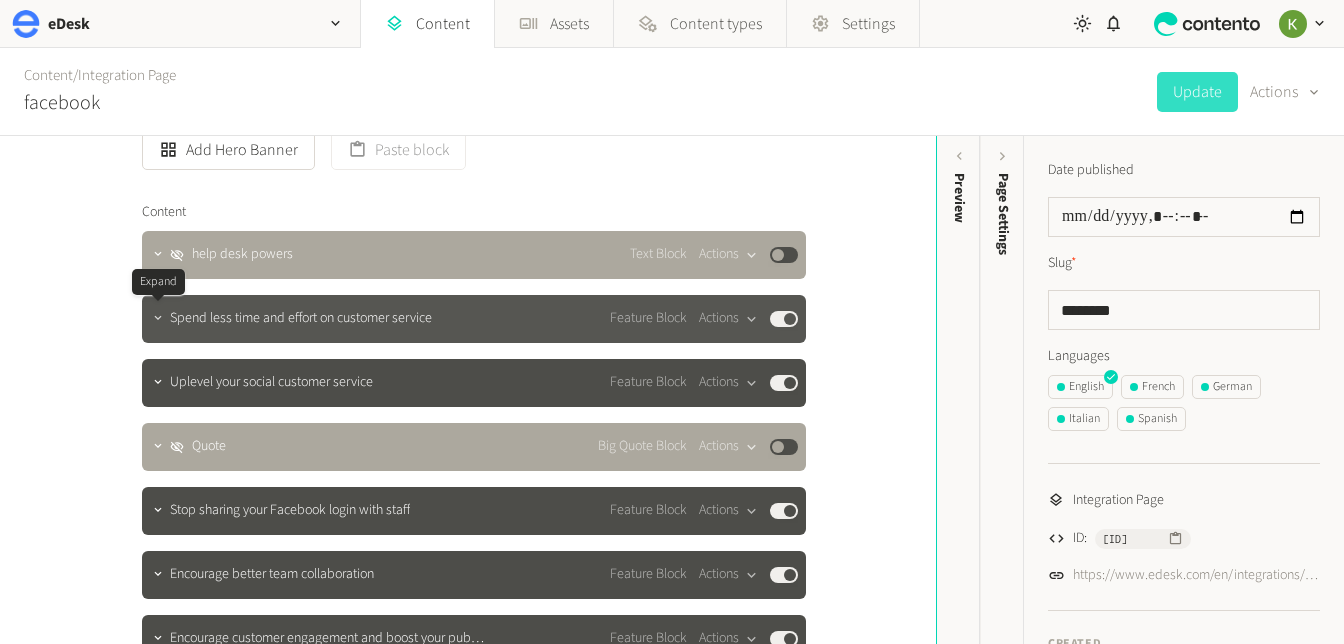 click 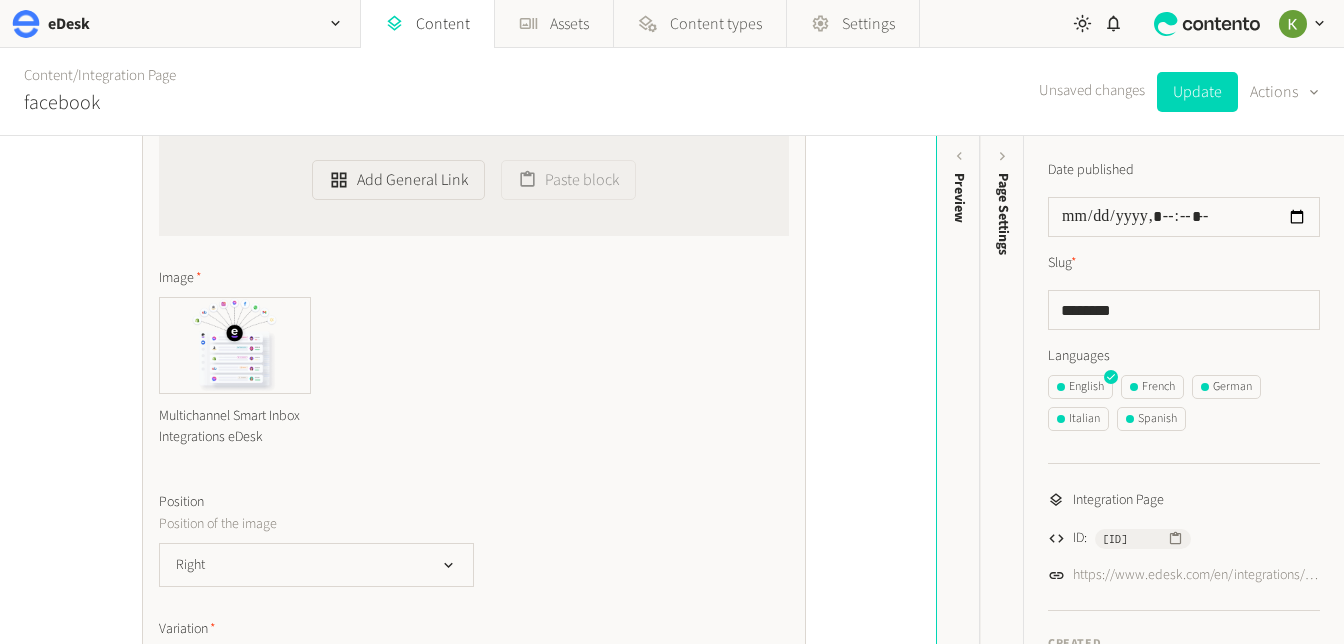 scroll, scrollTop: 2486, scrollLeft: 0, axis: vertical 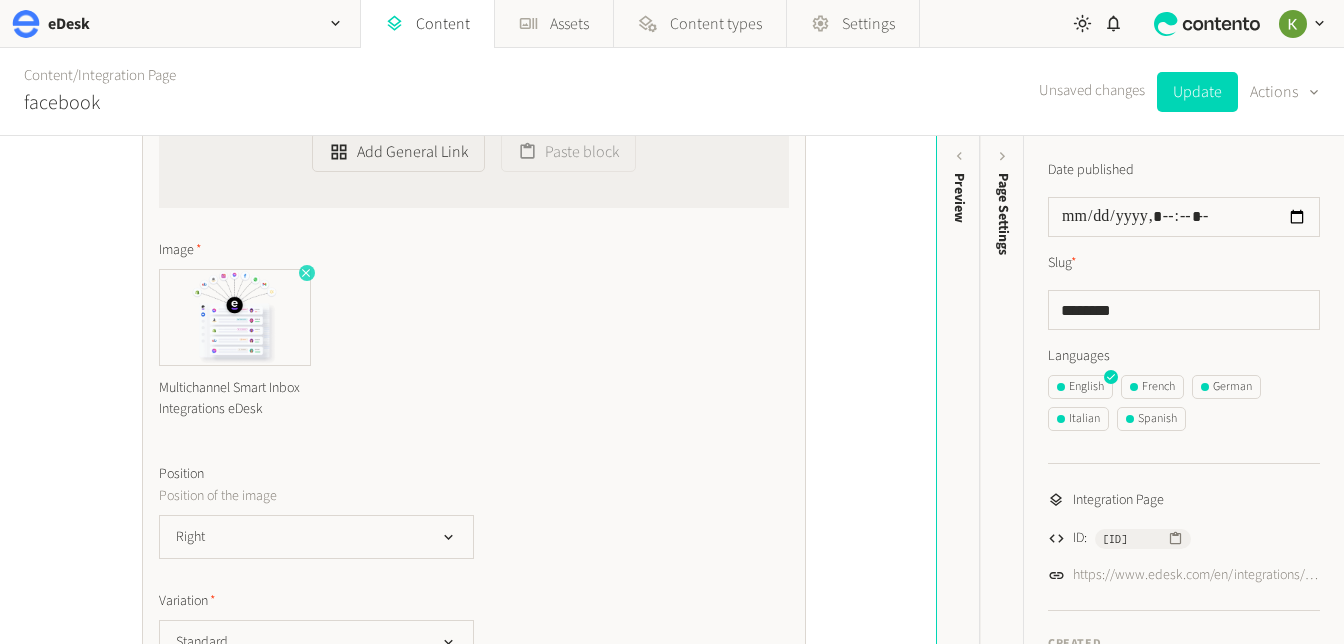 click 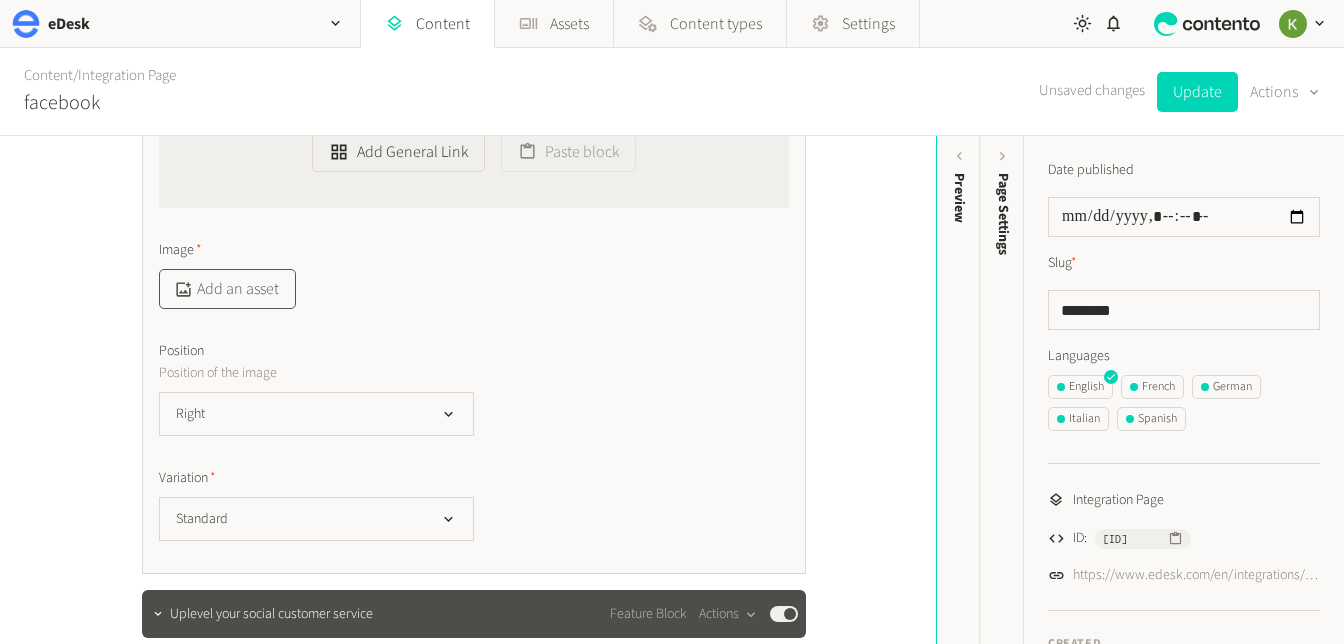 click on "Add an asset" 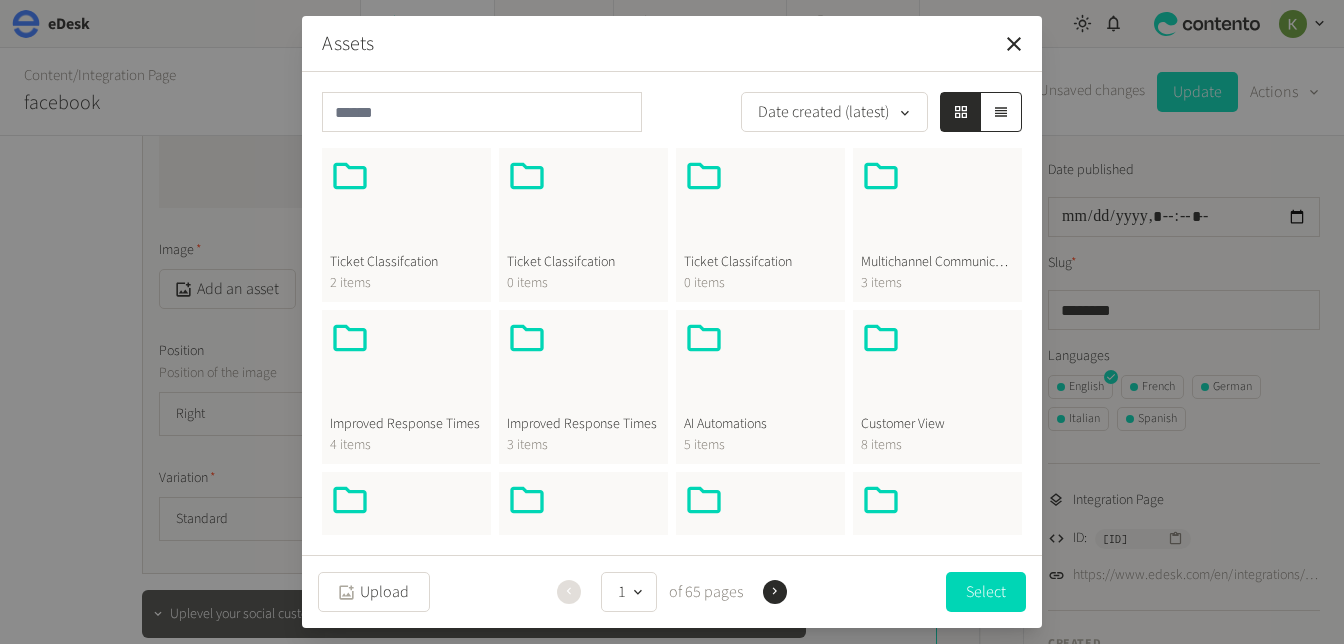 click at bounding box center [937, 204] 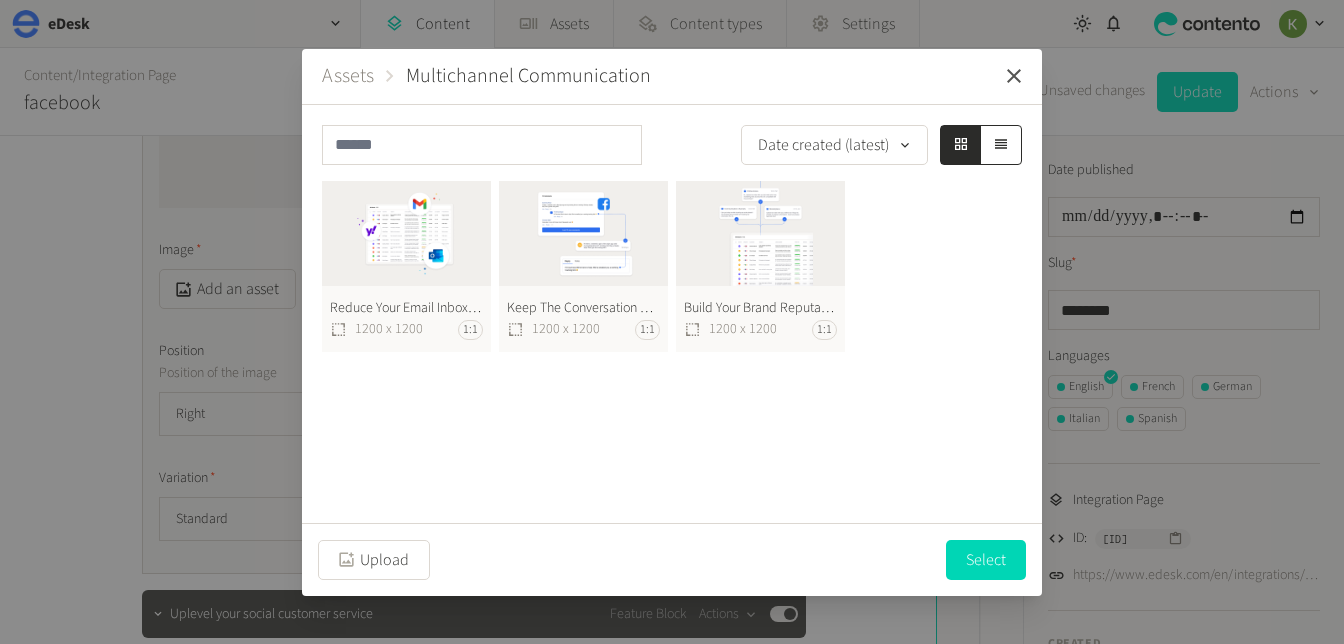 click 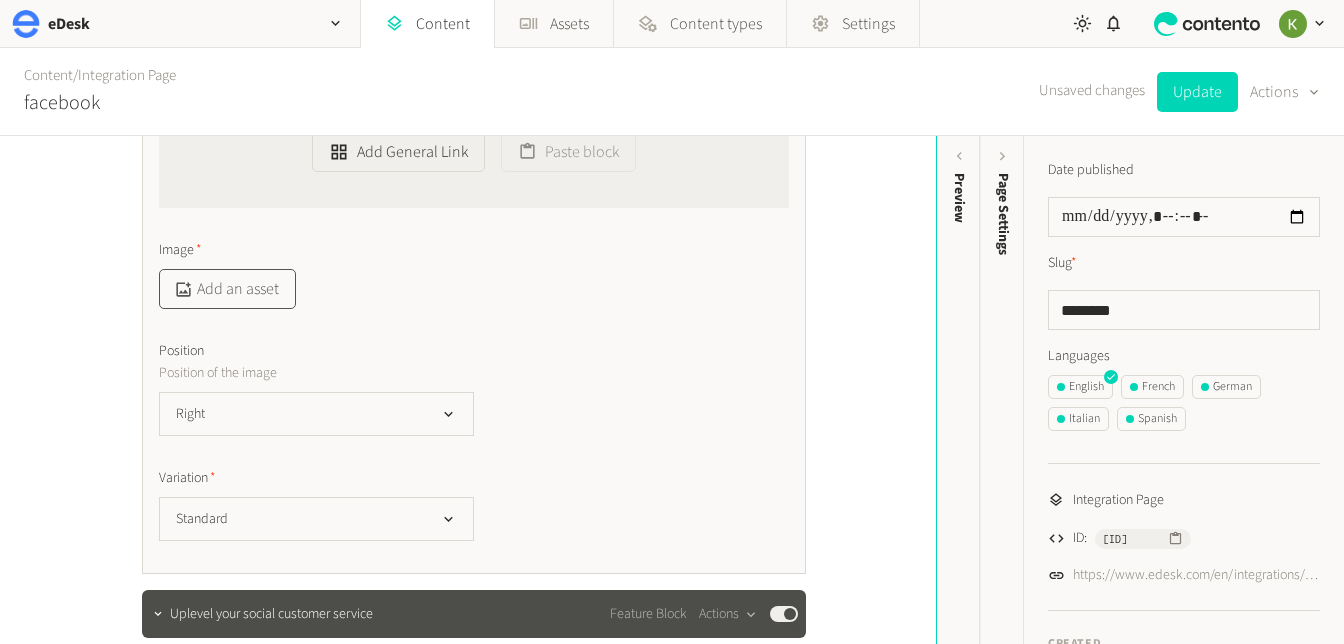 click on "Add an asset" 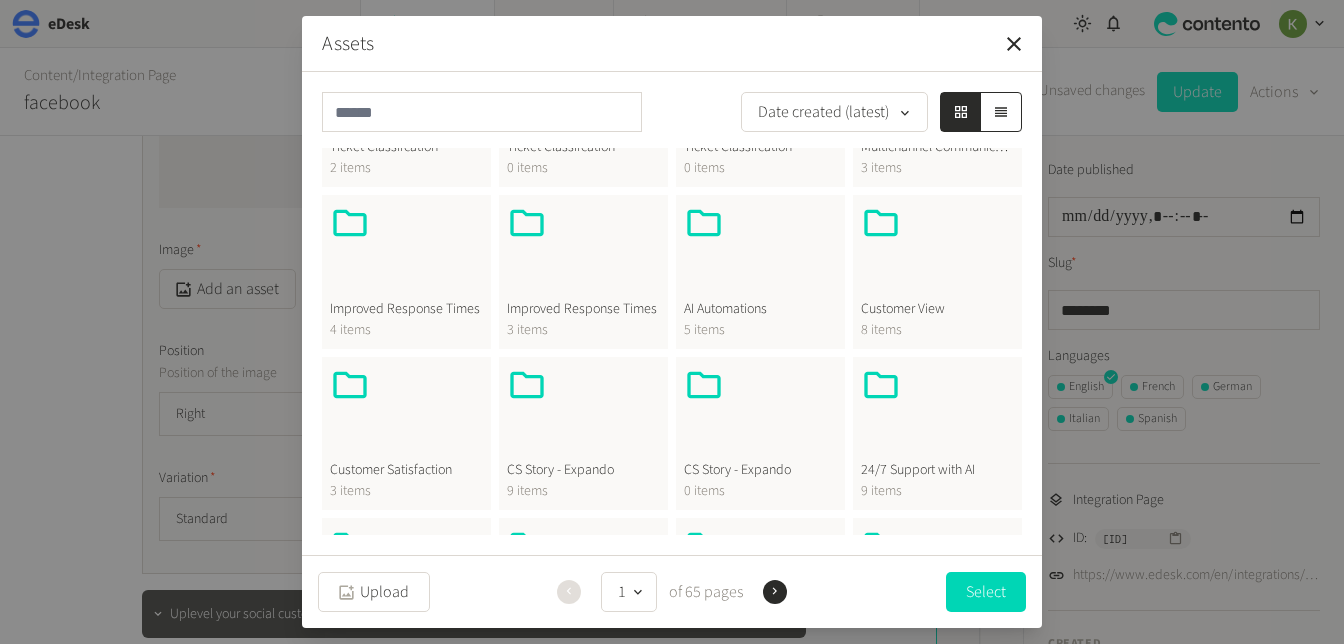 scroll, scrollTop: 0, scrollLeft: 0, axis: both 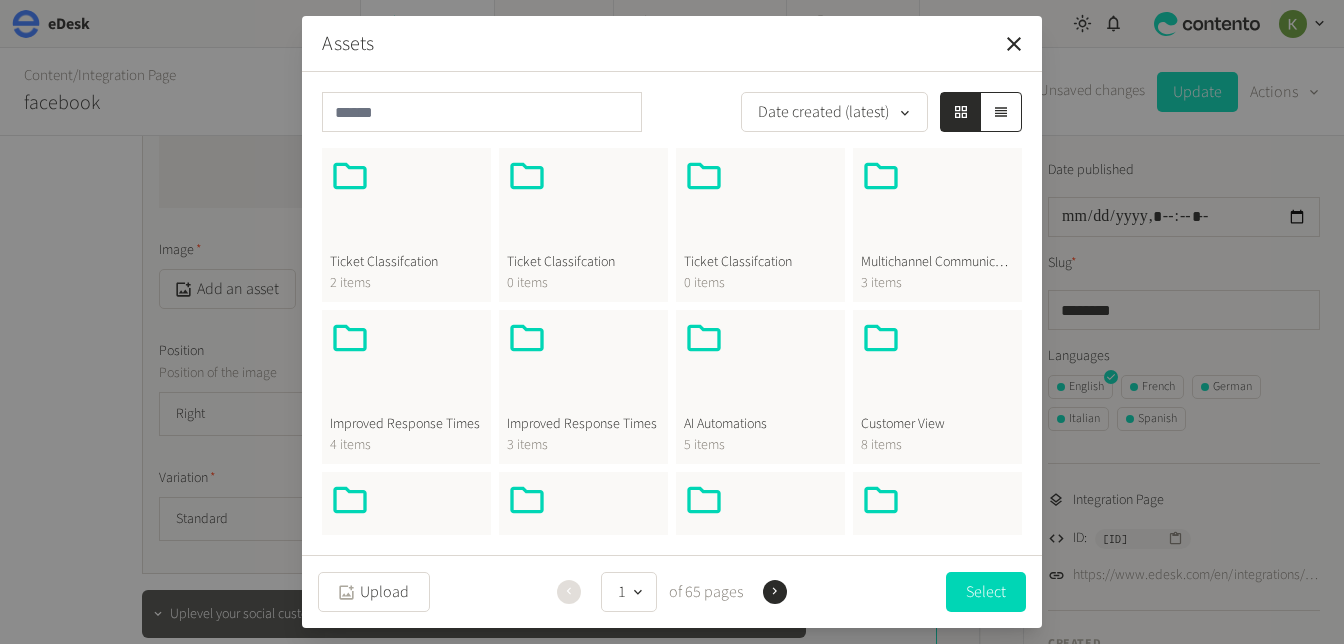 click at bounding box center (760, 366) 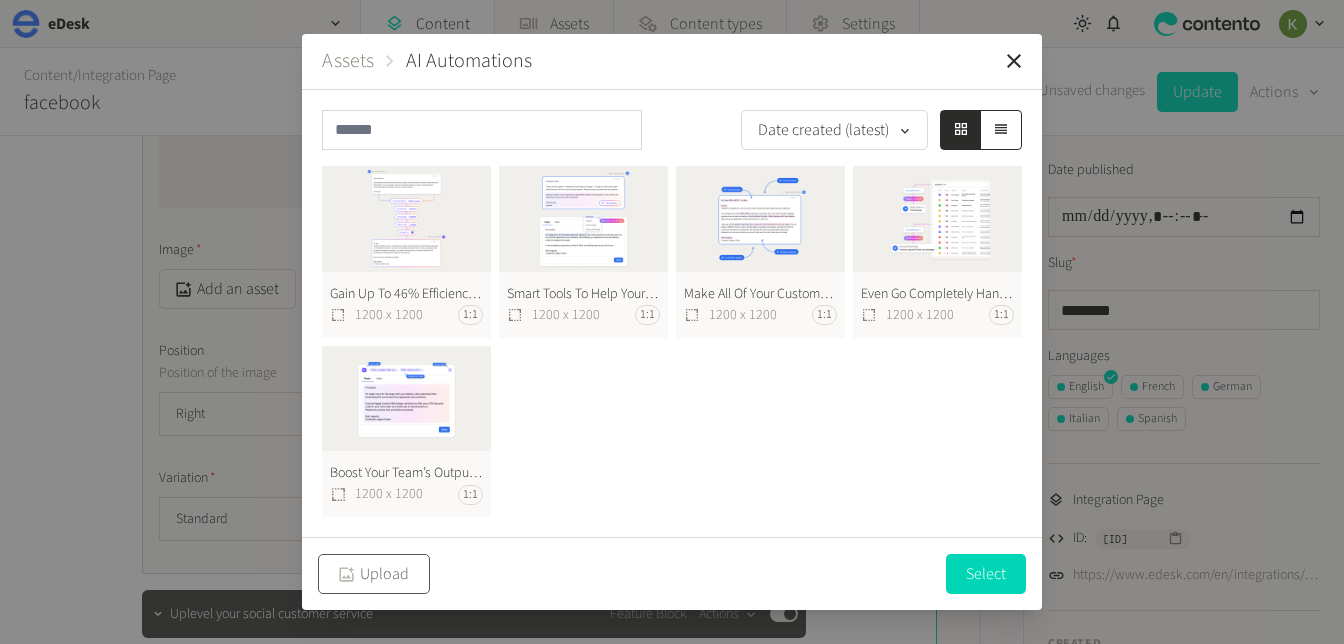 click on "Upload" at bounding box center [374, 574] 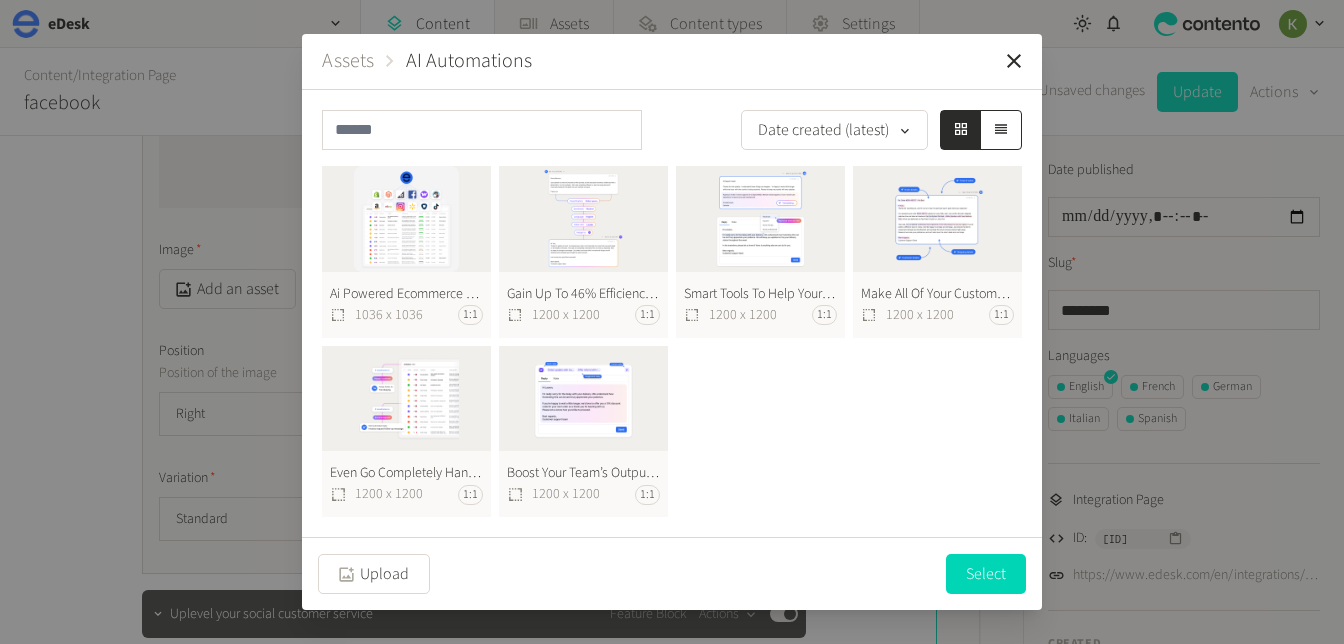 click on "Ai Powered Ecommerce Helpdesk Software 518X518@2X (1)  1036 x 1036 1:1" 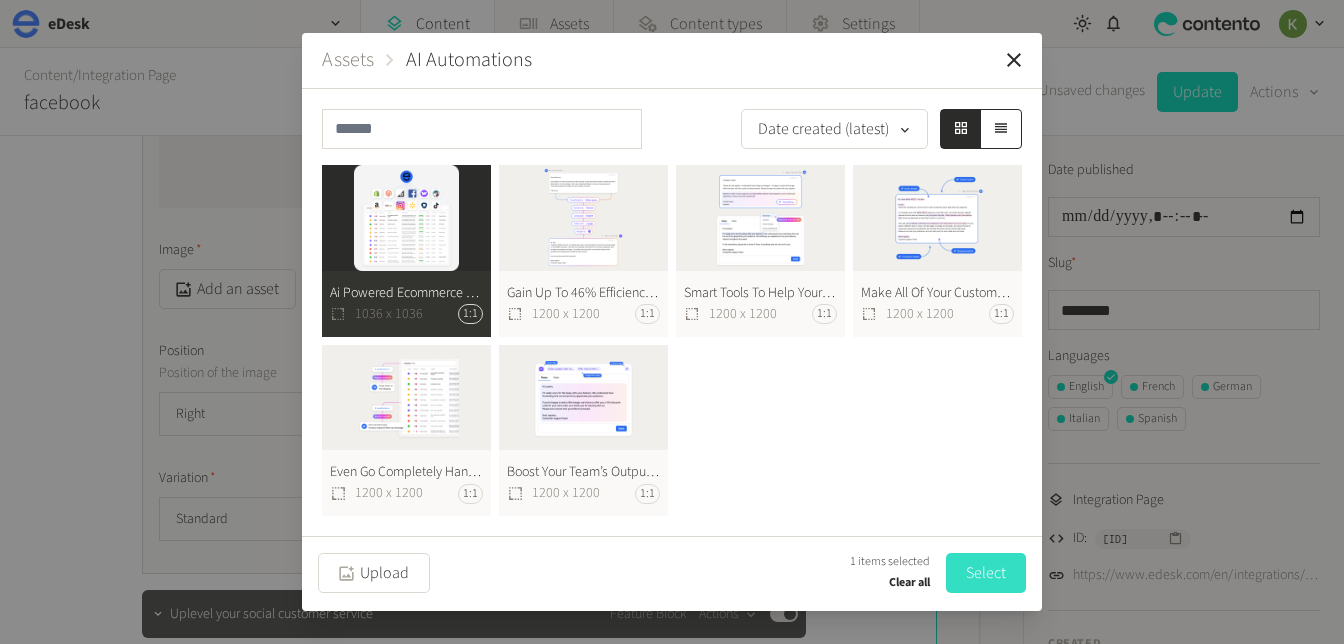 click on "Select" at bounding box center (986, 573) 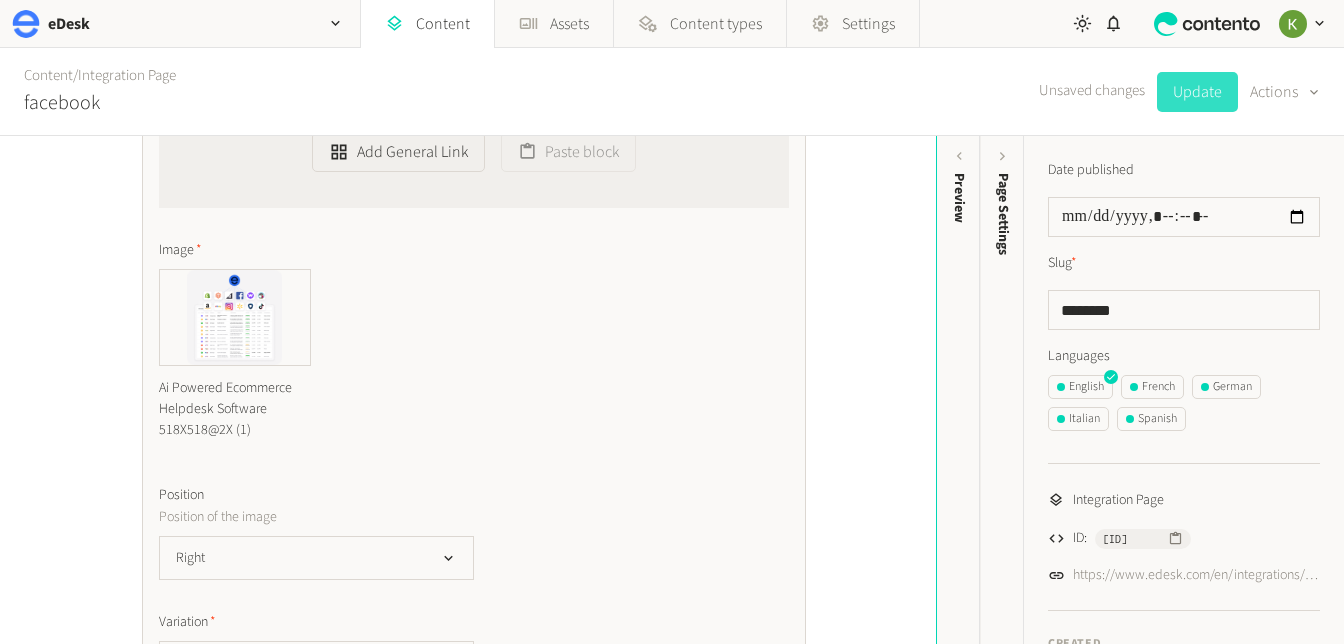 click on "Update" 